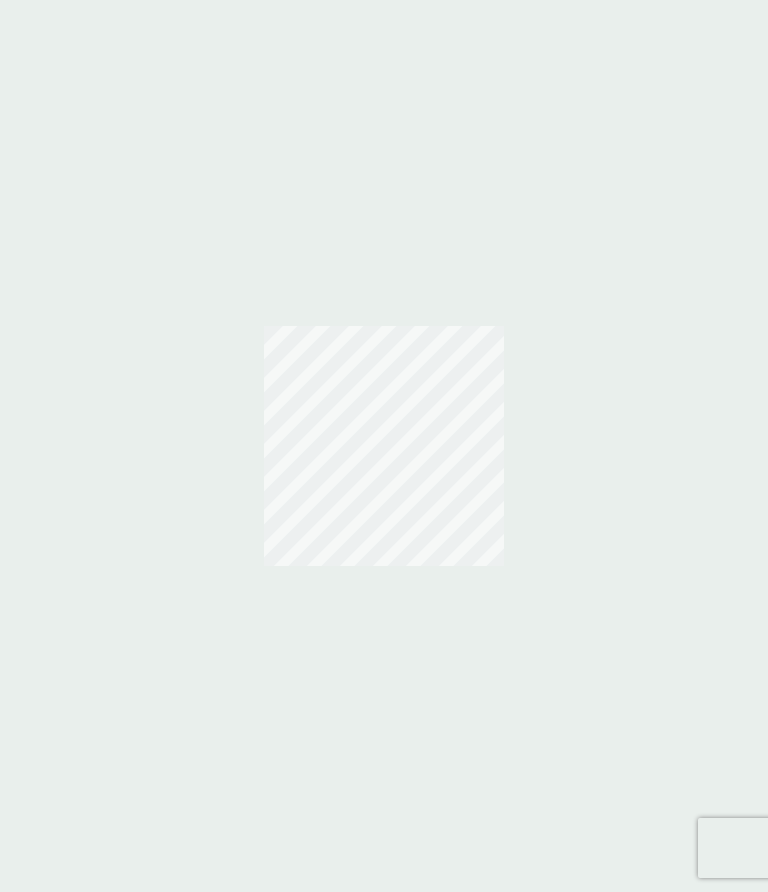 scroll, scrollTop: 0, scrollLeft: 0, axis: both 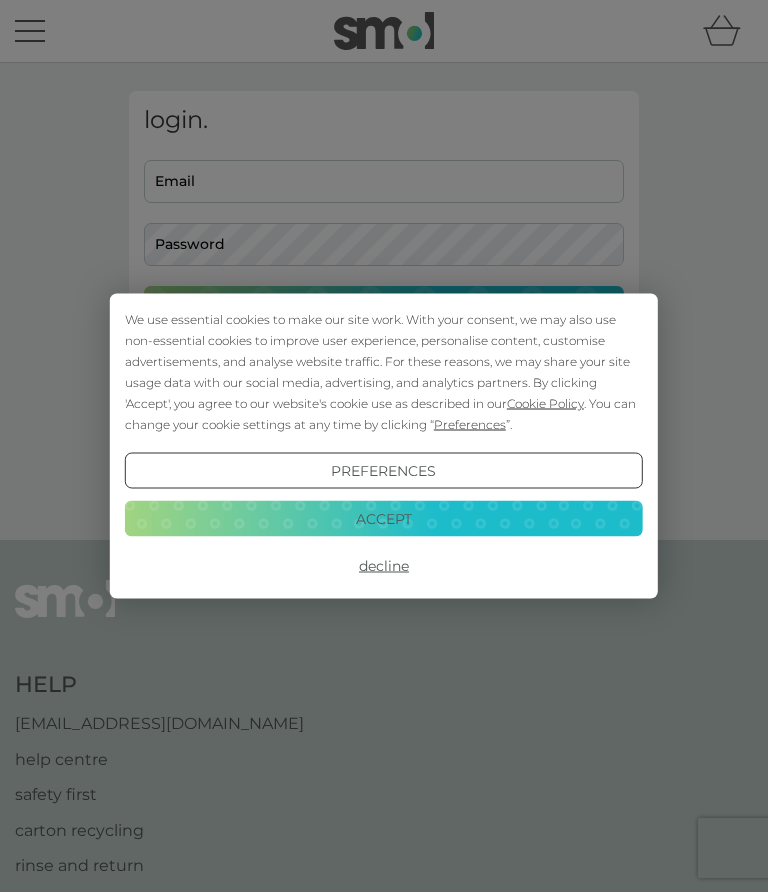 click on "Accept" at bounding box center [384, 518] 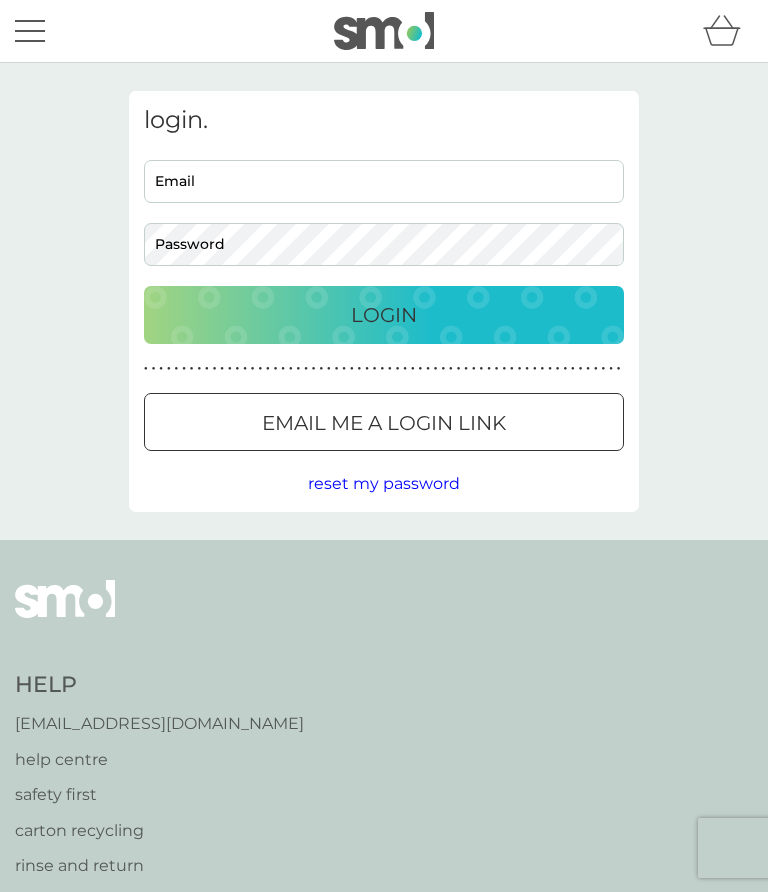 click on "Email" at bounding box center (384, 181) 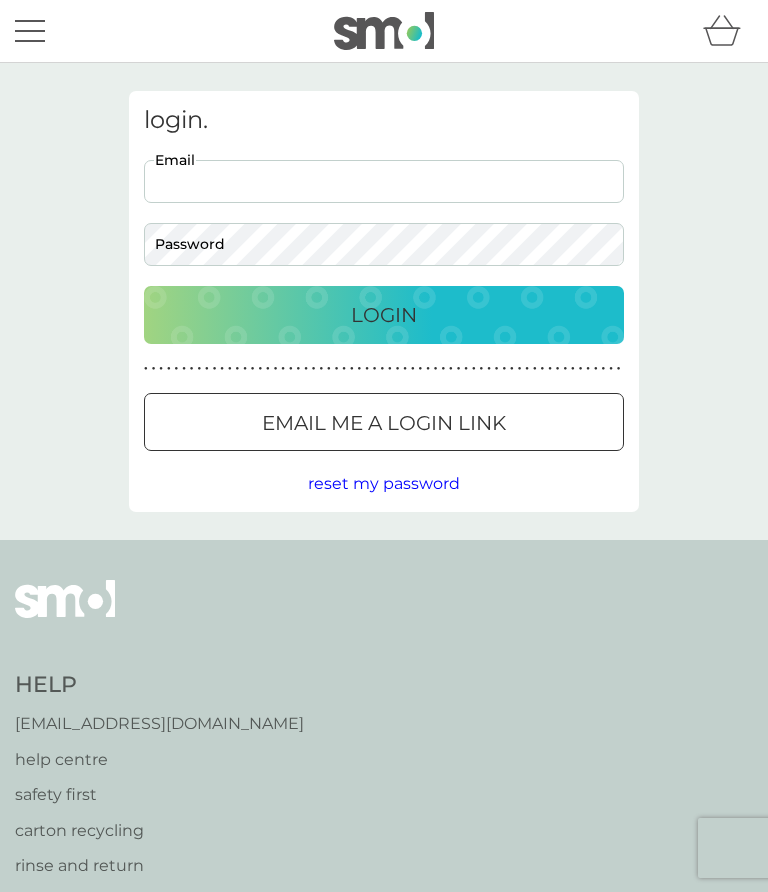 click on "Email" at bounding box center [384, 181] 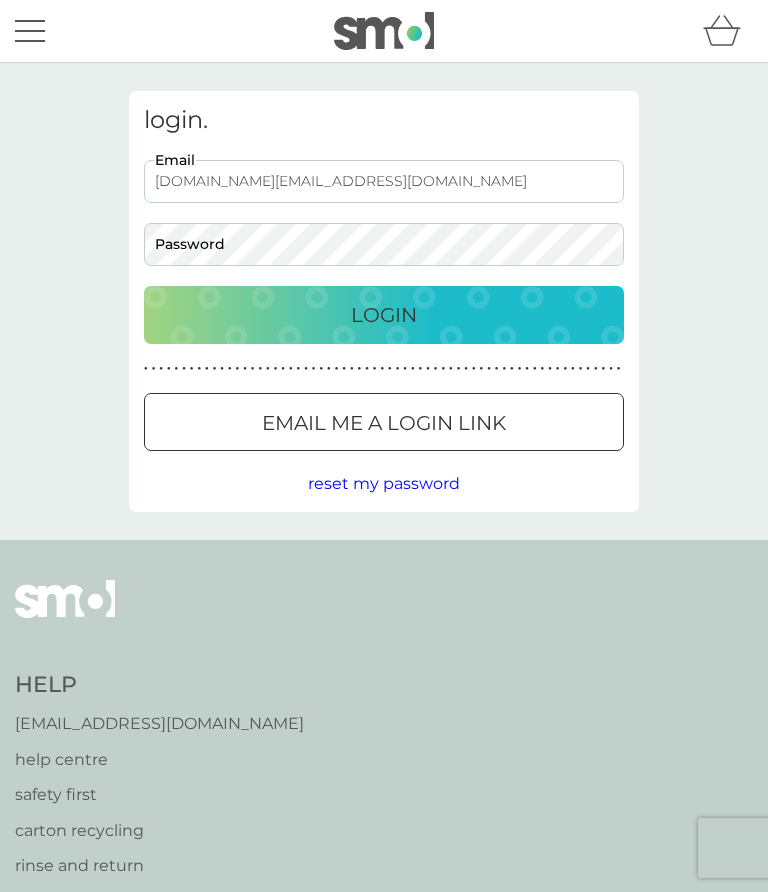 type on "[DOMAIN_NAME][EMAIL_ADDRESS][DOMAIN_NAME]" 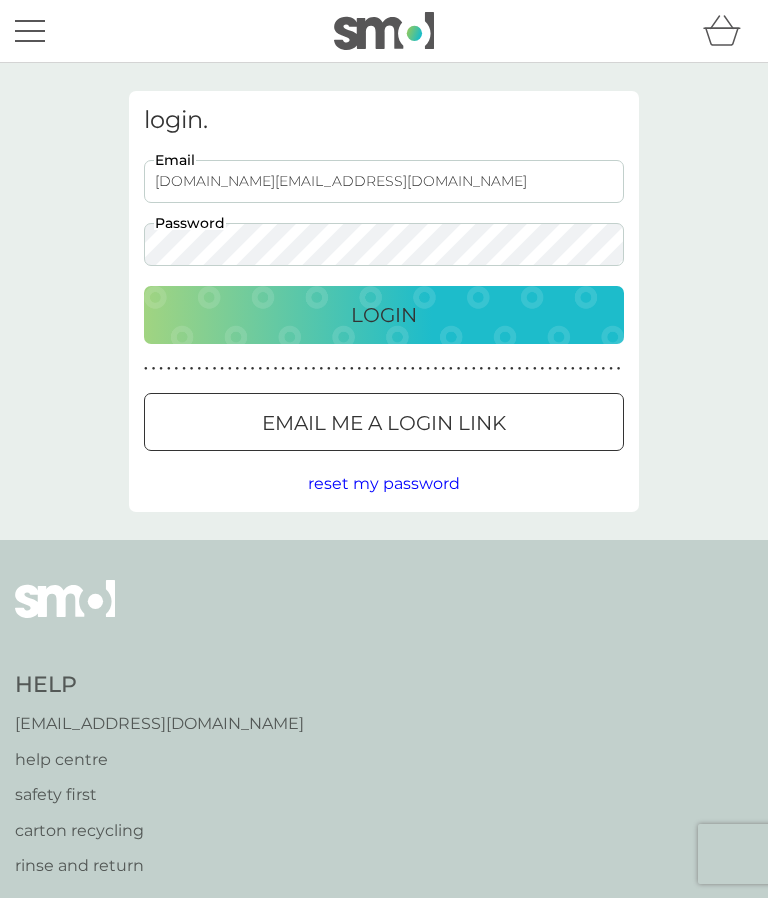 click on "Login" at bounding box center (384, 315) 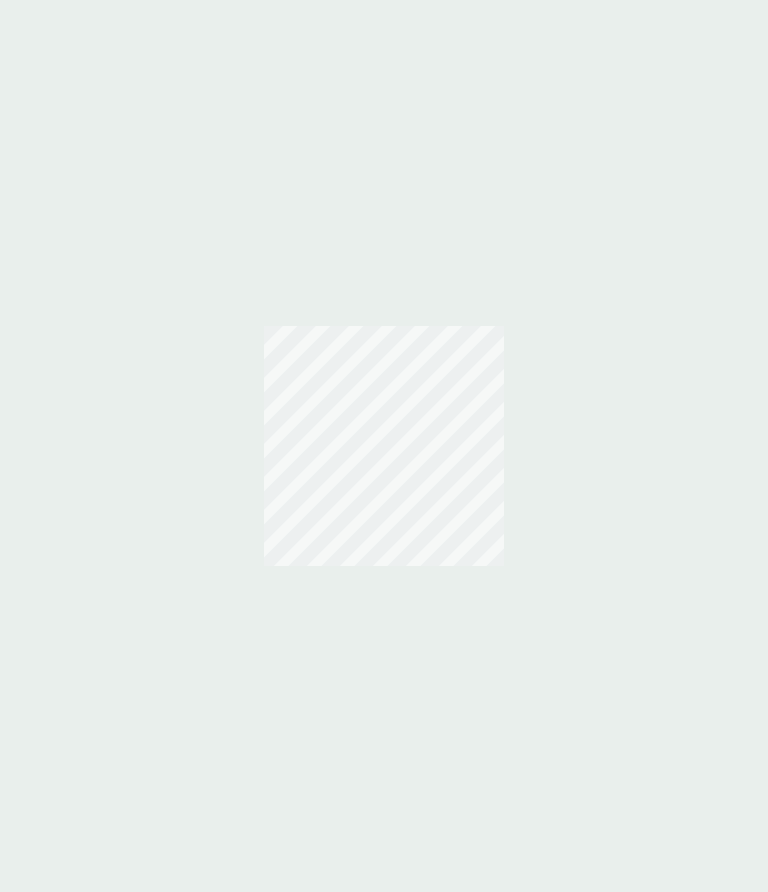 scroll, scrollTop: 0, scrollLeft: 0, axis: both 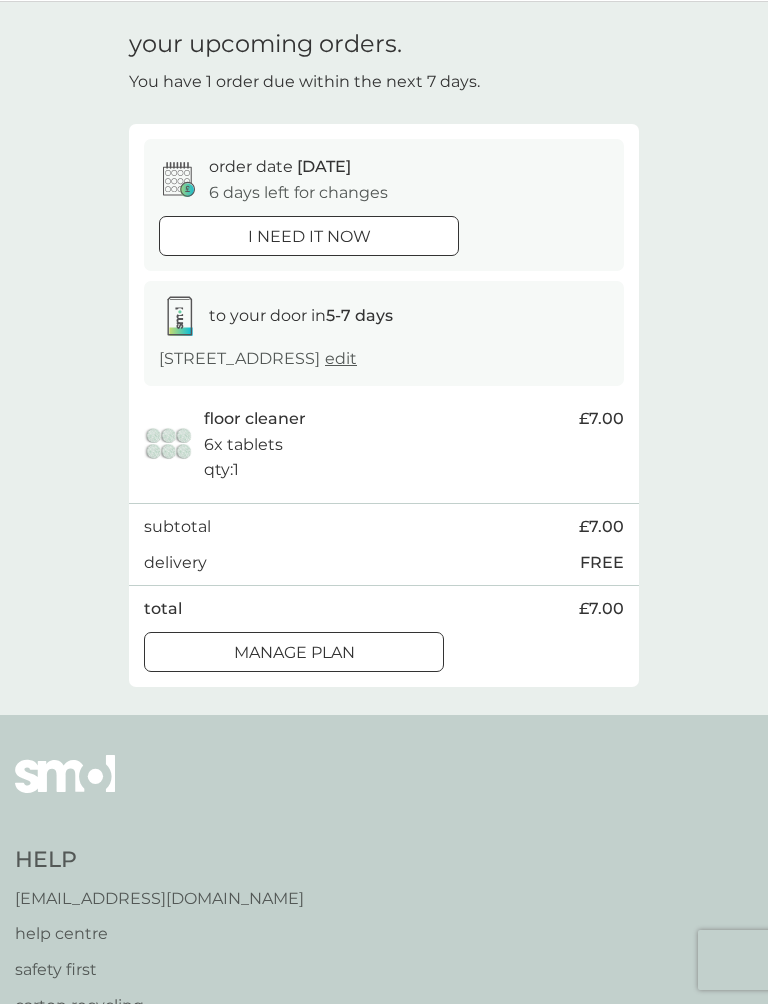 click on "Manage plan" at bounding box center (294, 653) 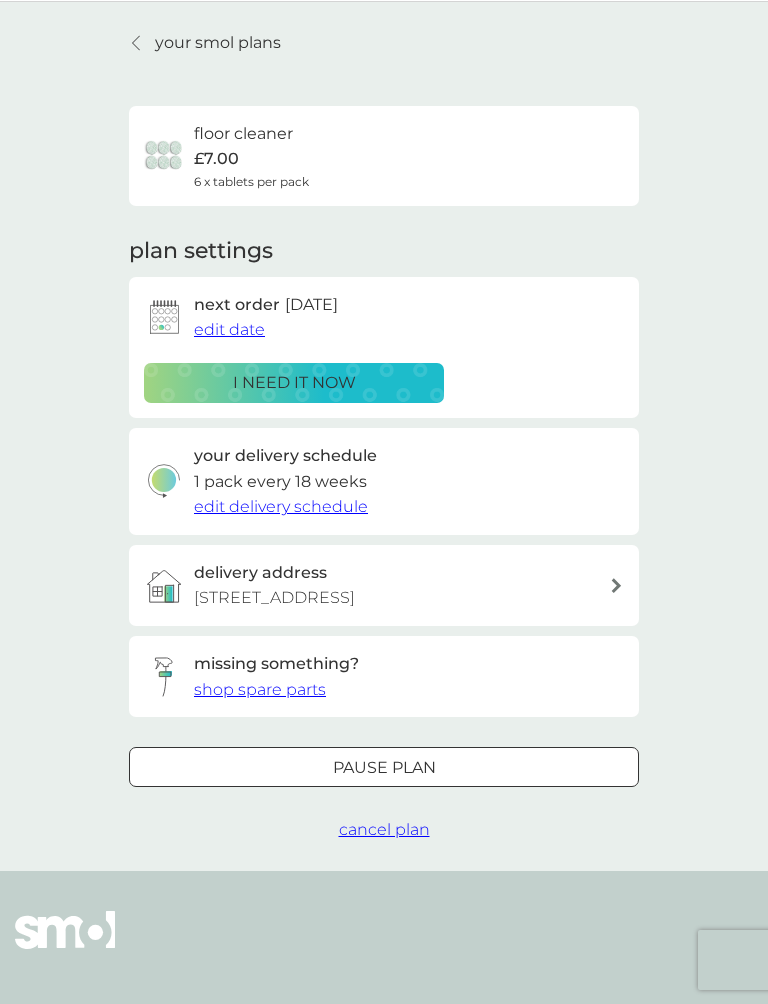 scroll, scrollTop: 0, scrollLeft: 0, axis: both 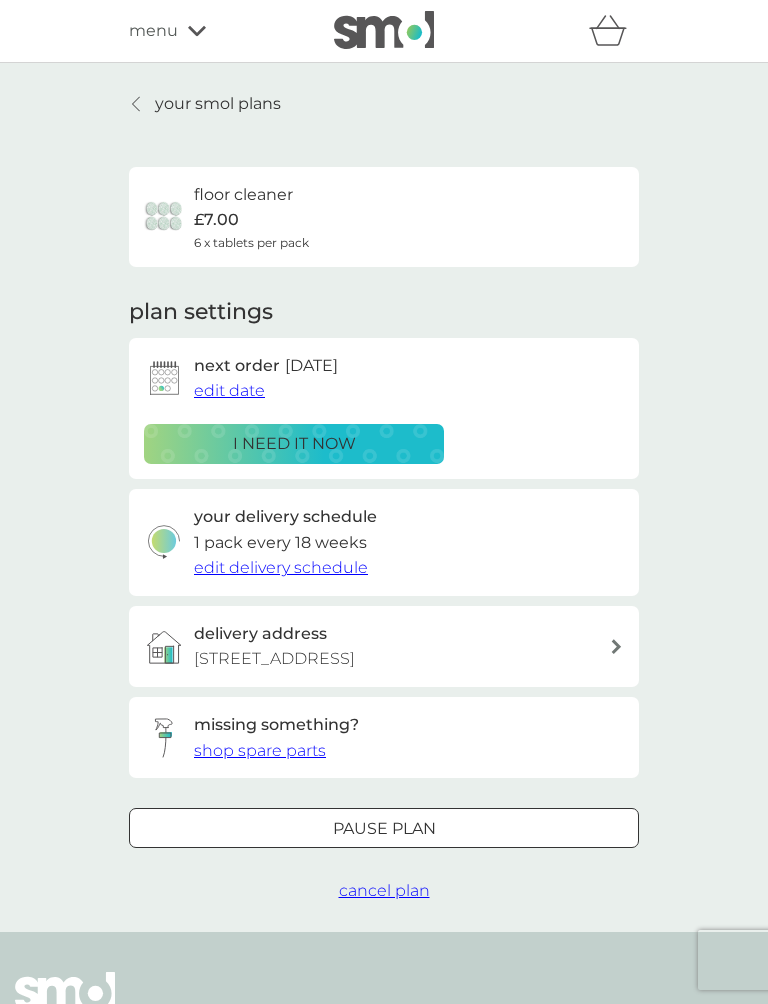 click on "edit date" at bounding box center [229, 390] 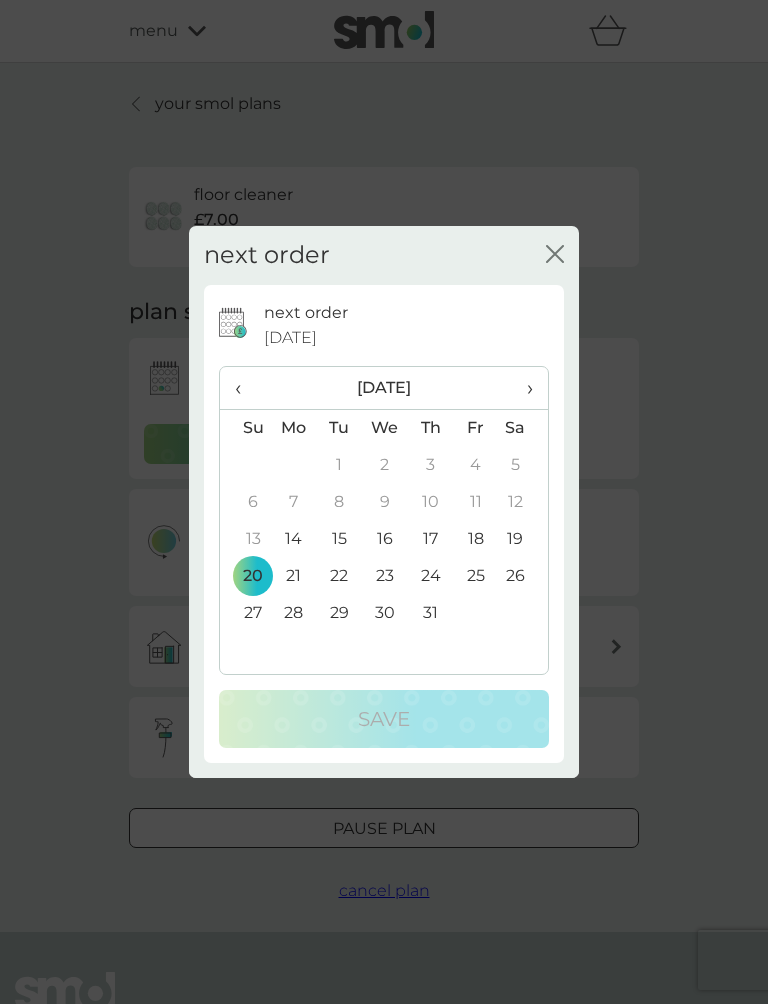 click on "›" at bounding box center [523, 388] 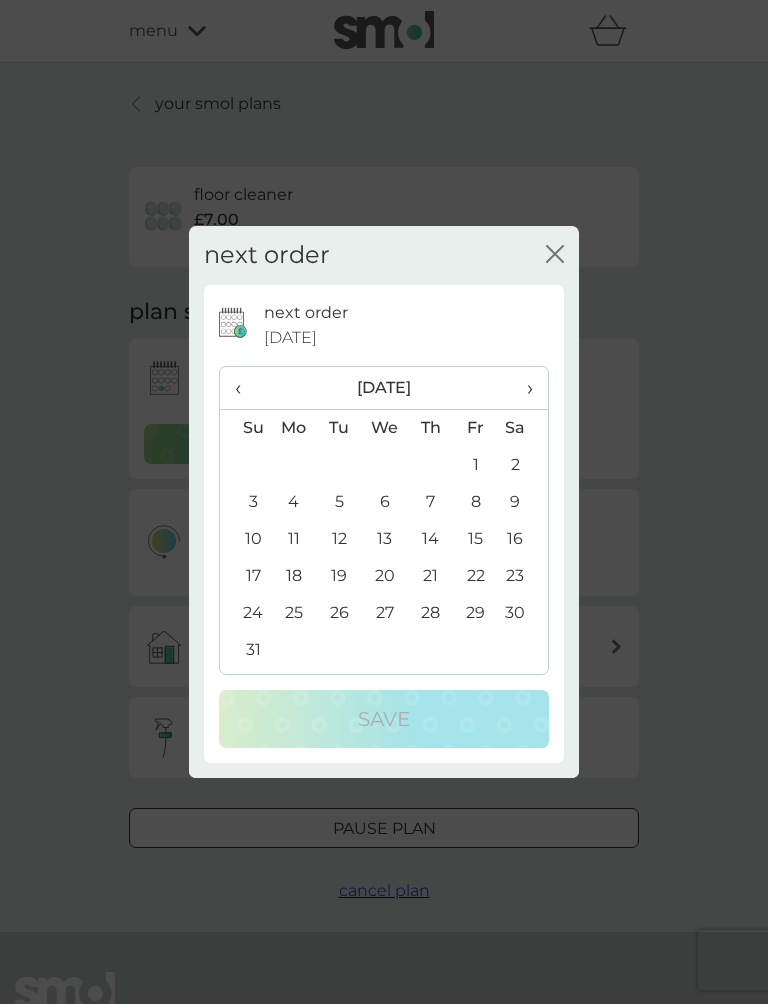 click on "›" at bounding box center [523, 388] 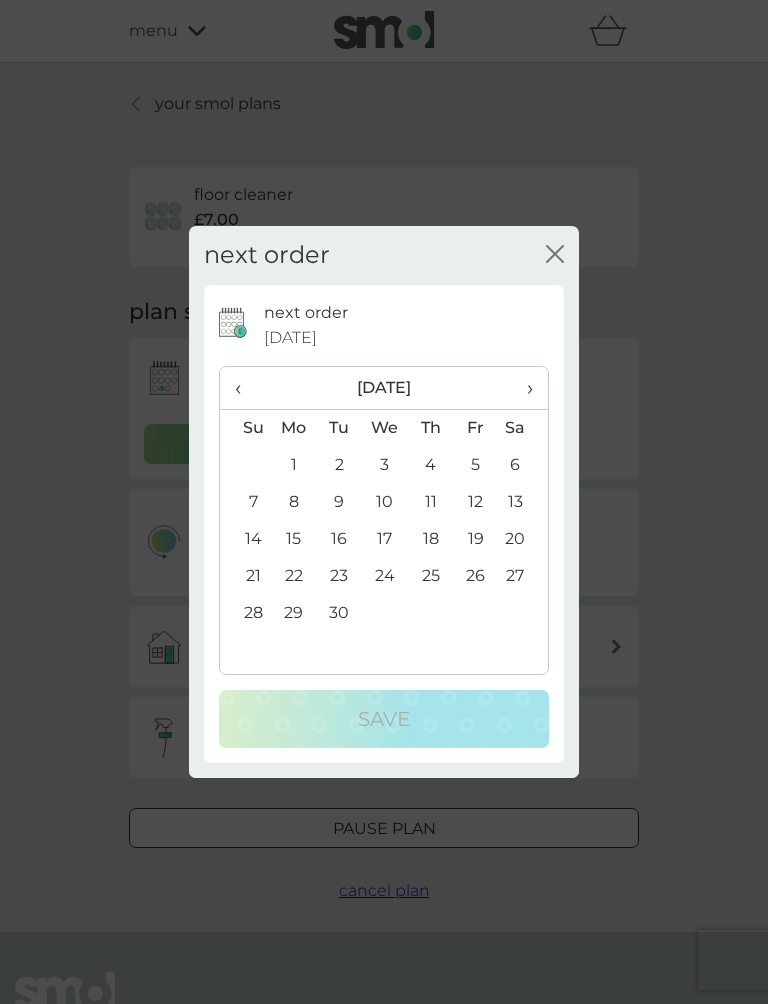click on "27" at bounding box center [523, 576] 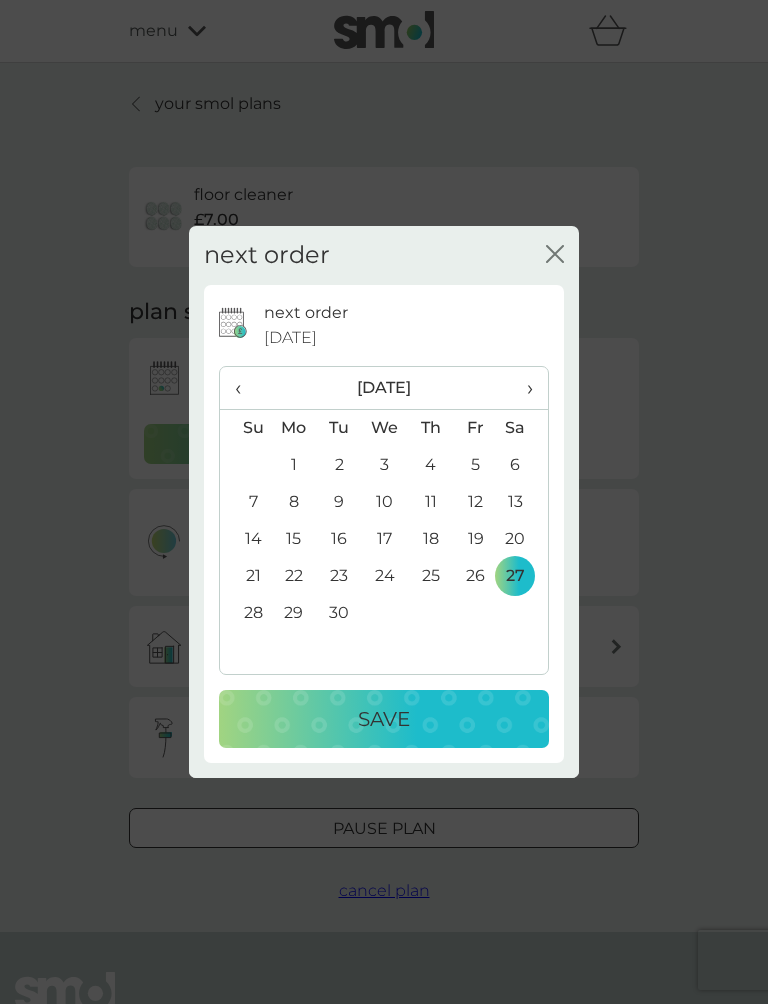 click on "Save" at bounding box center (384, 719) 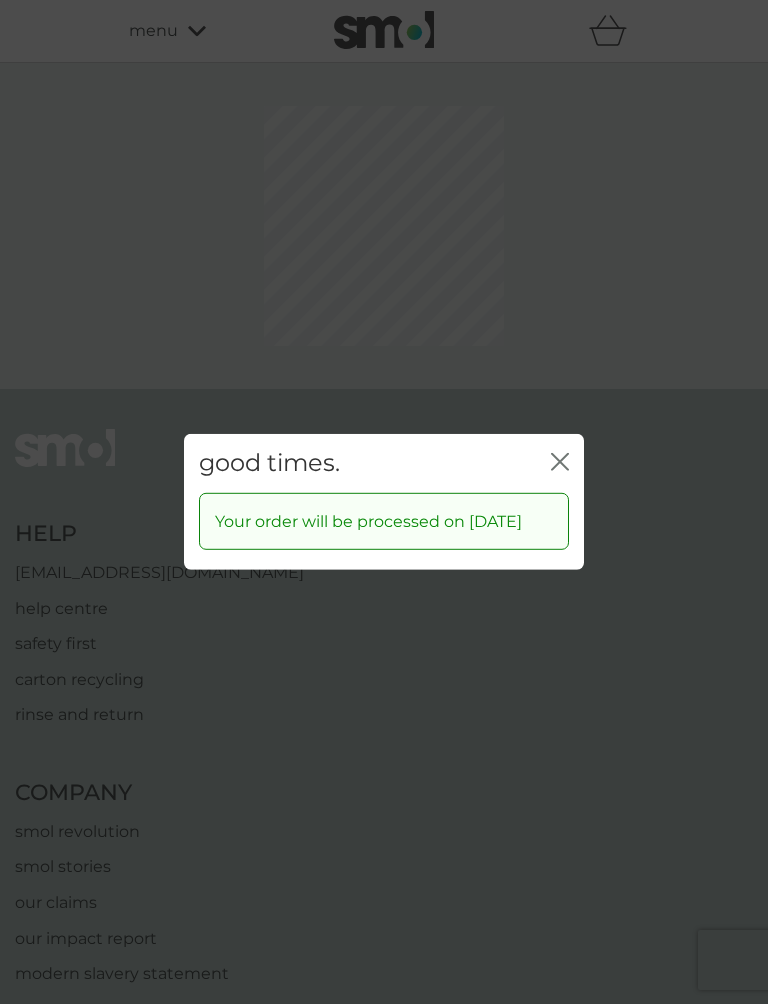 click on "good times. close Your order will be processed on 27 Sep 2025" at bounding box center [384, 502] 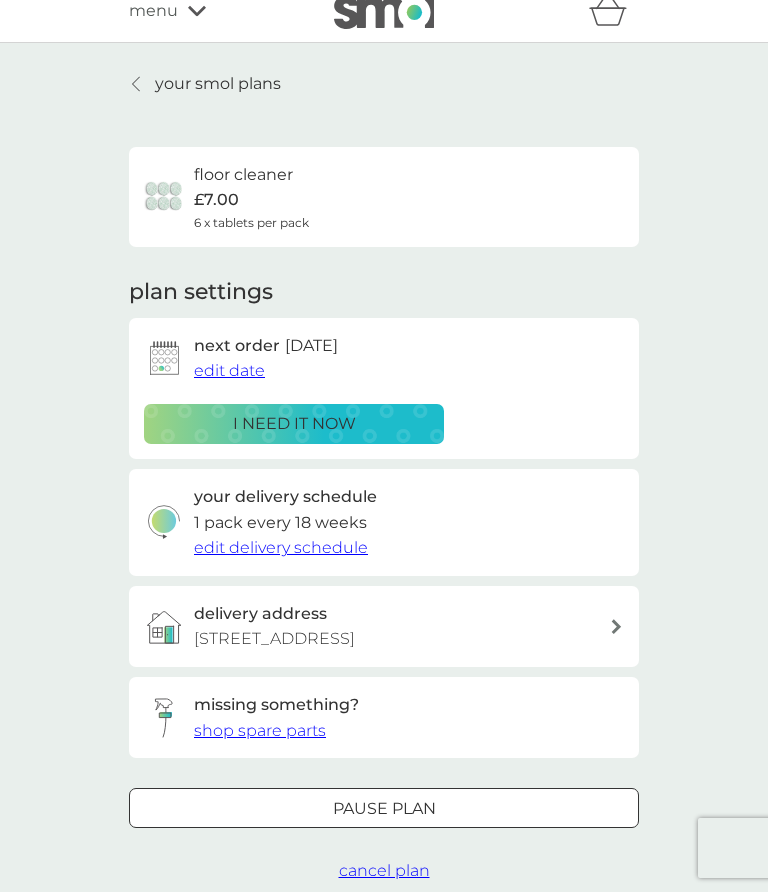 scroll, scrollTop: 0, scrollLeft: 0, axis: both 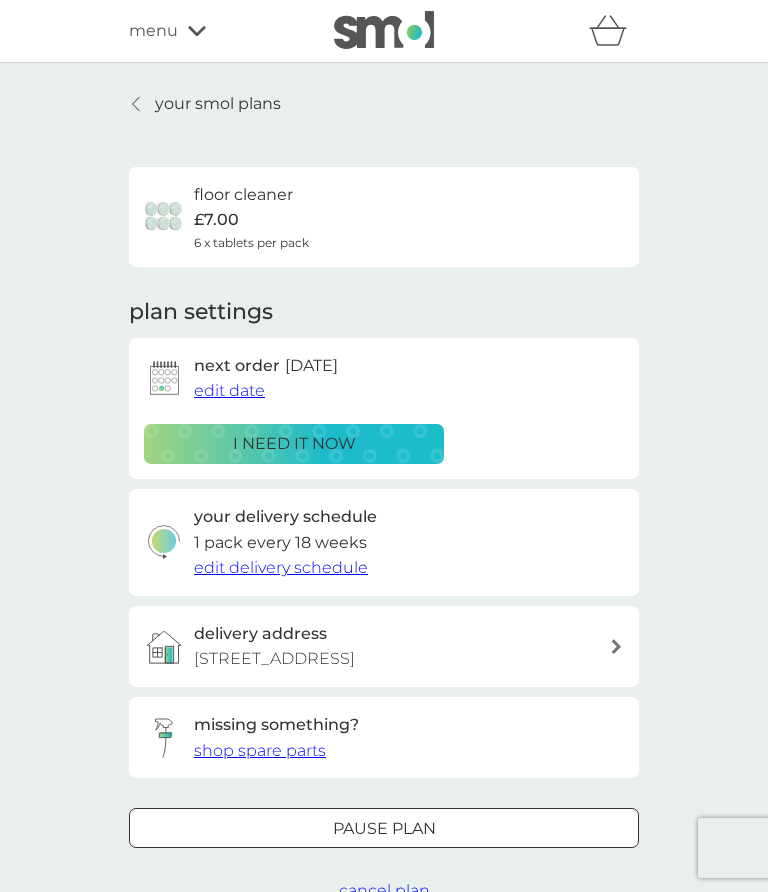 click on "menu" at bounding box center [214, 31] 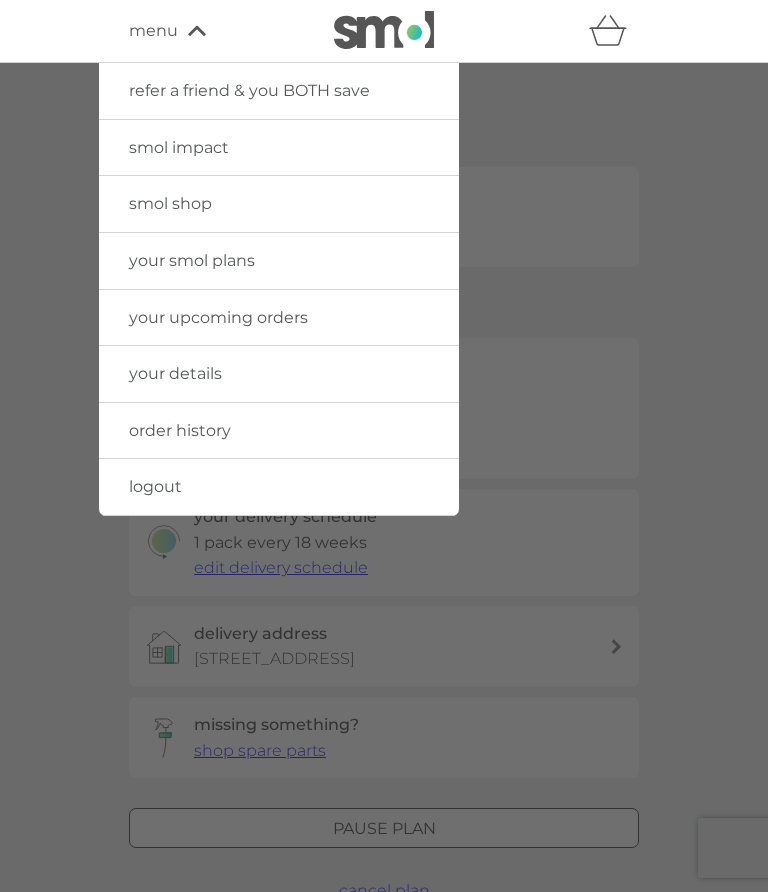 click on "your smol plans" at bounding box center [192, 260] 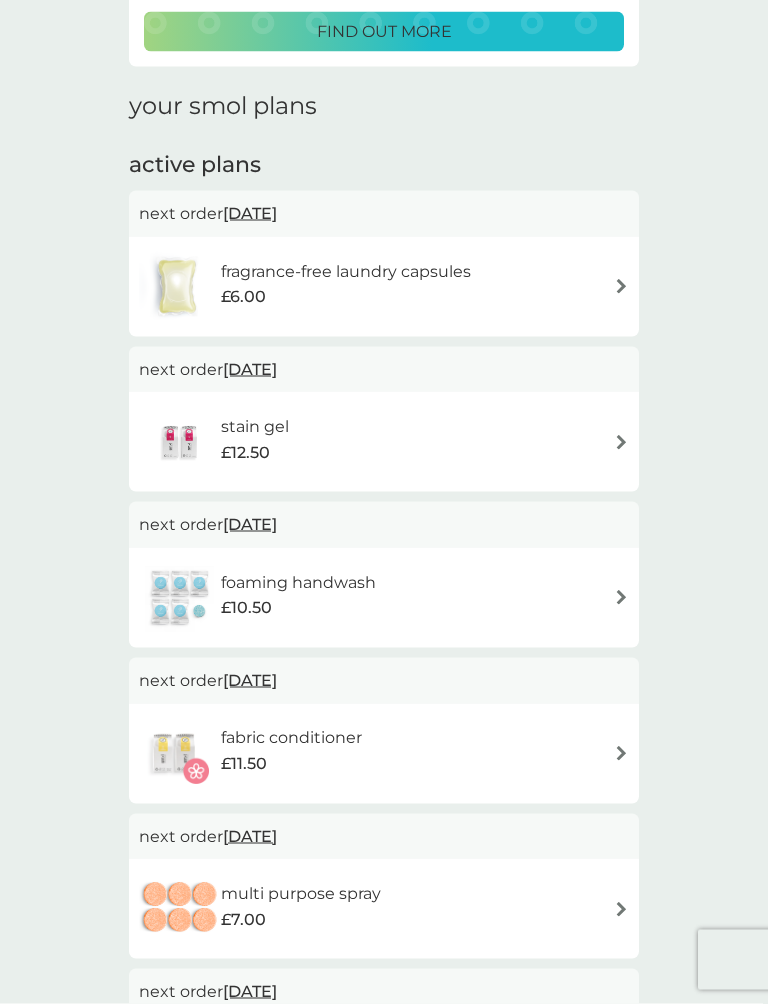 scroll, scrollTop: 227, scrollLeft: 0, axis: vertical 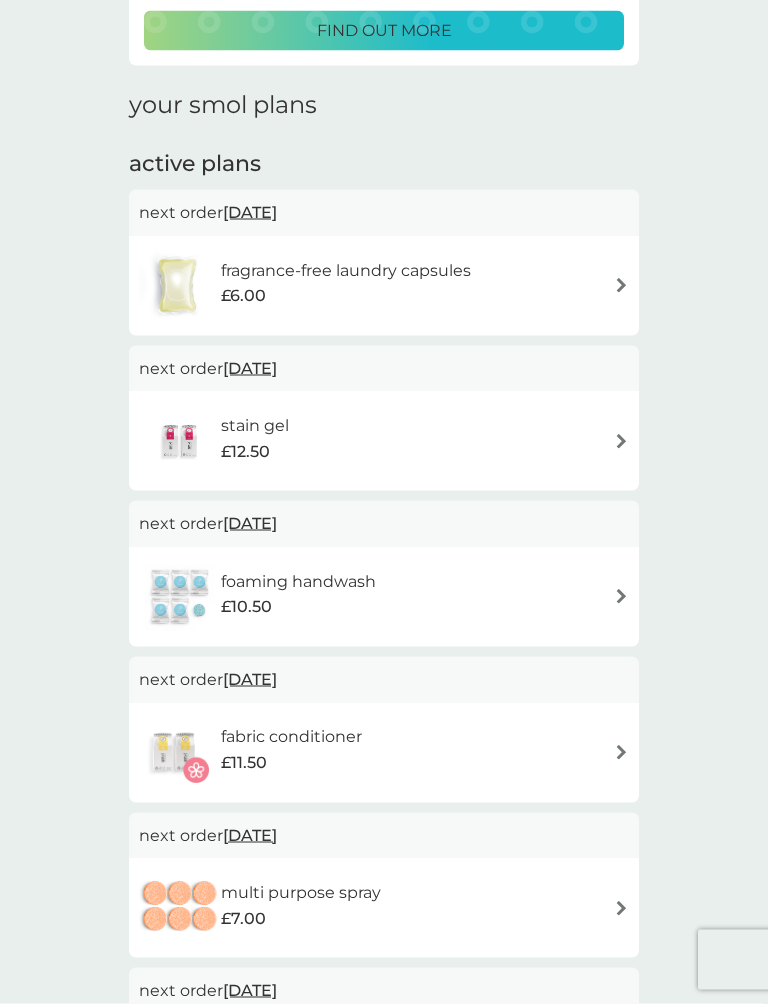 click on "23 Aug 2025" at bounding box center [250, 523] 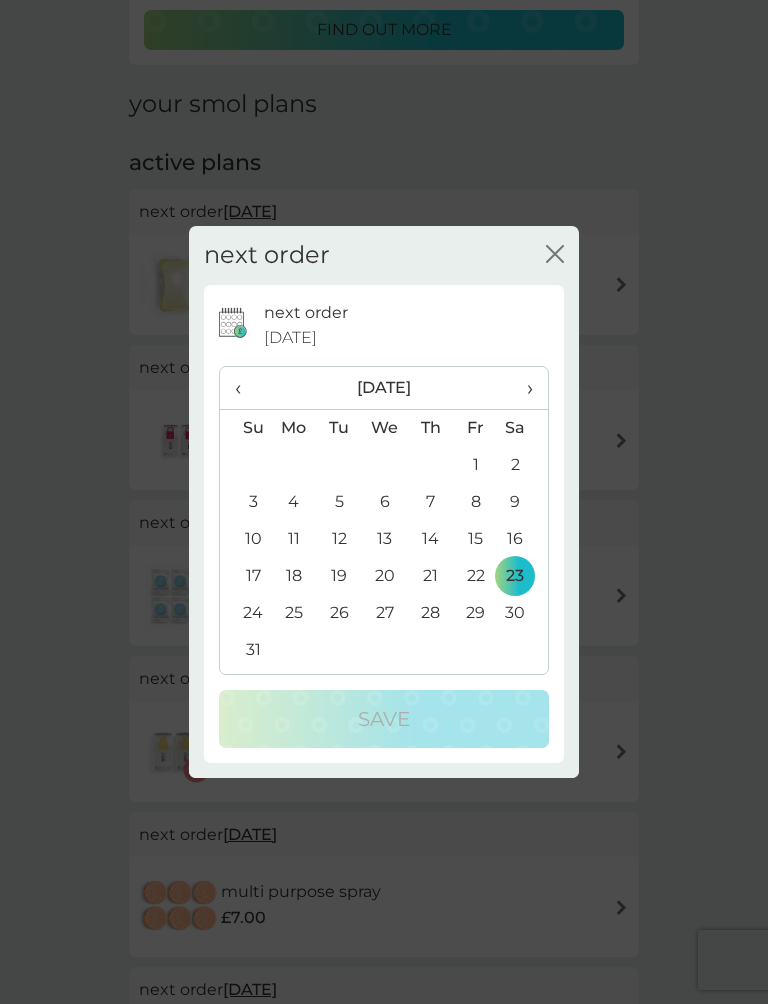 click 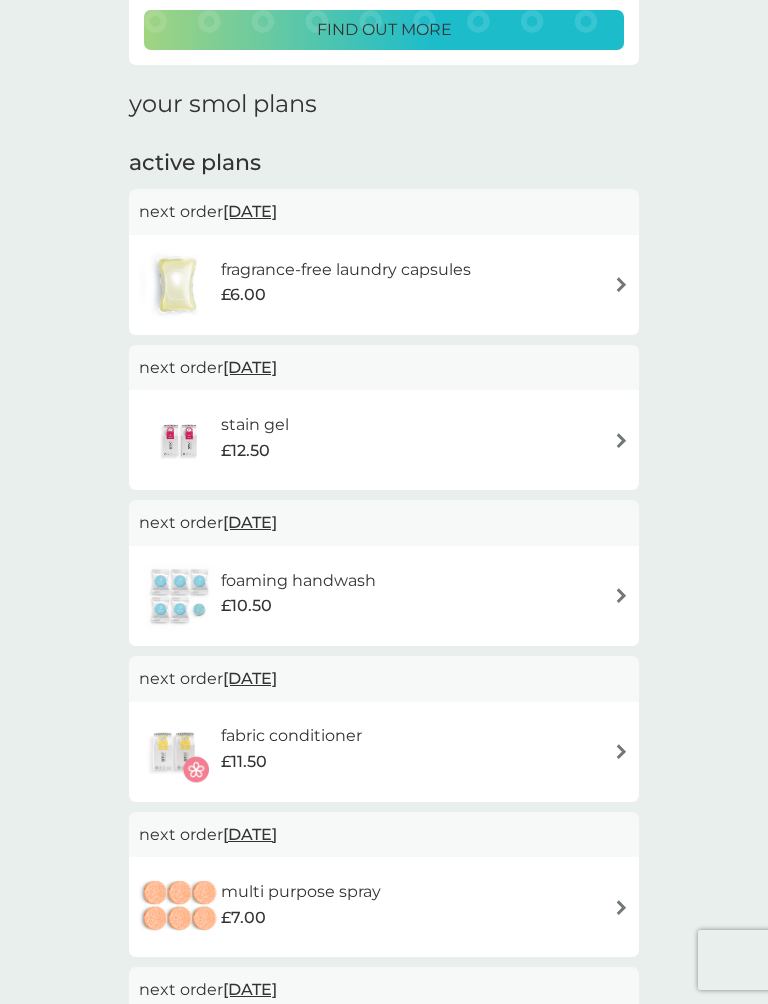 click on "foaming handwash" at bounding box center (298, 581) 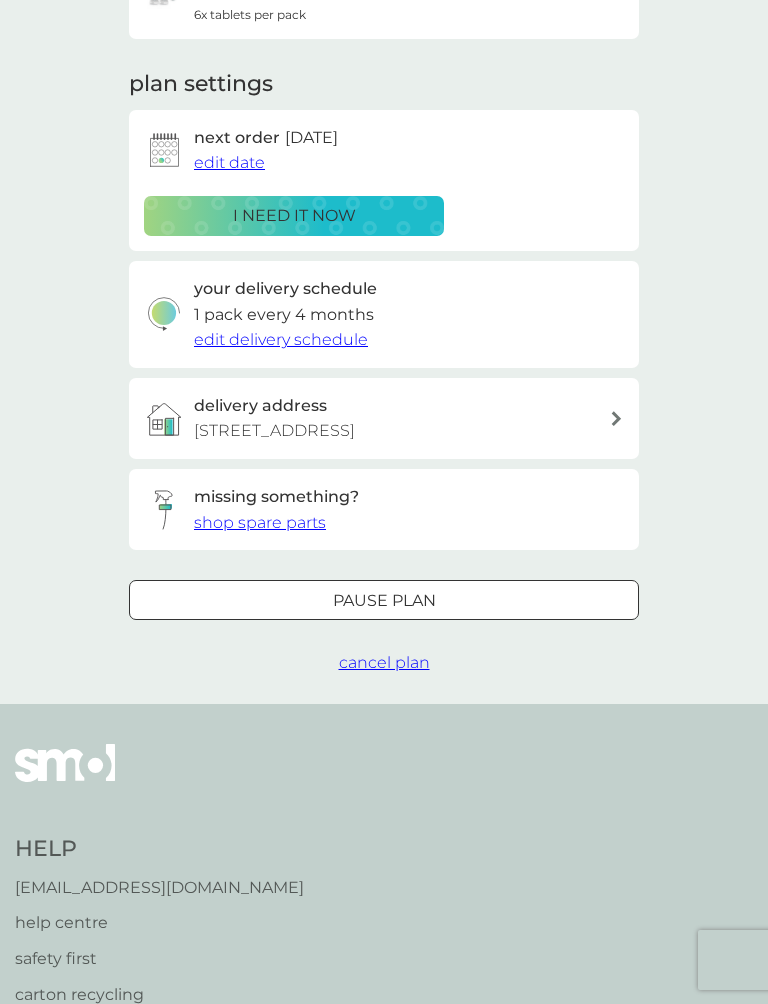 scroll, scrollTop: 0, scrollLeft: 0, axis: both 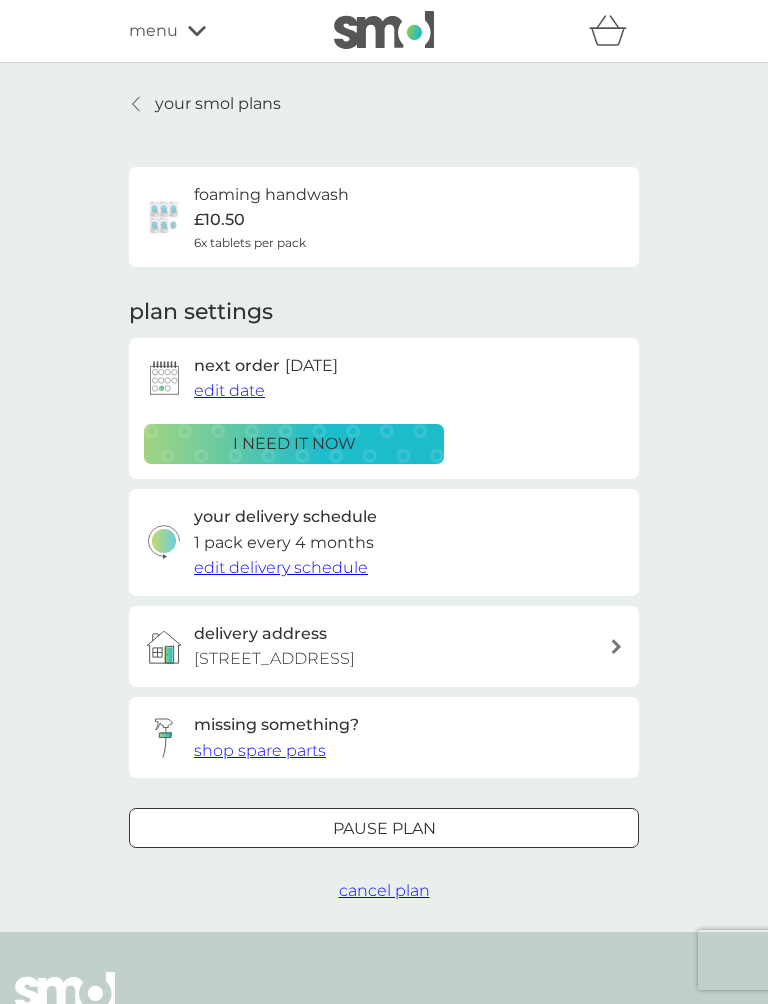 click on "Pause plan" at bounding box center (384, 829) 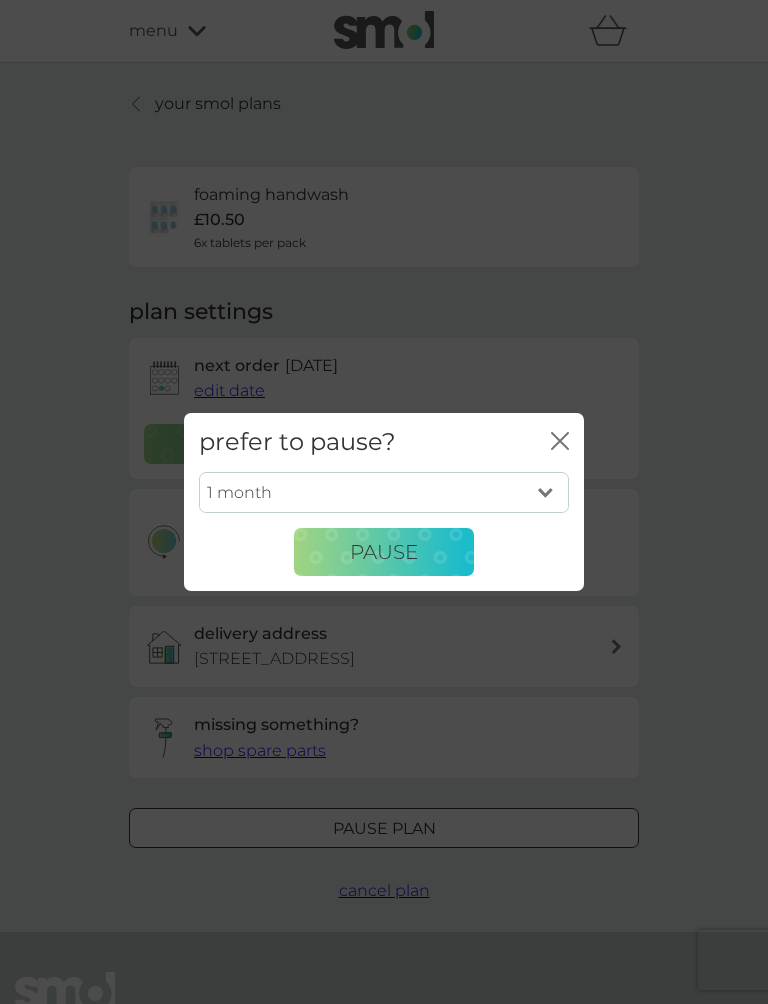 click on "1 month 2 months 3 months 4 months 5 months 6 months" at bounding box center [384, 493] 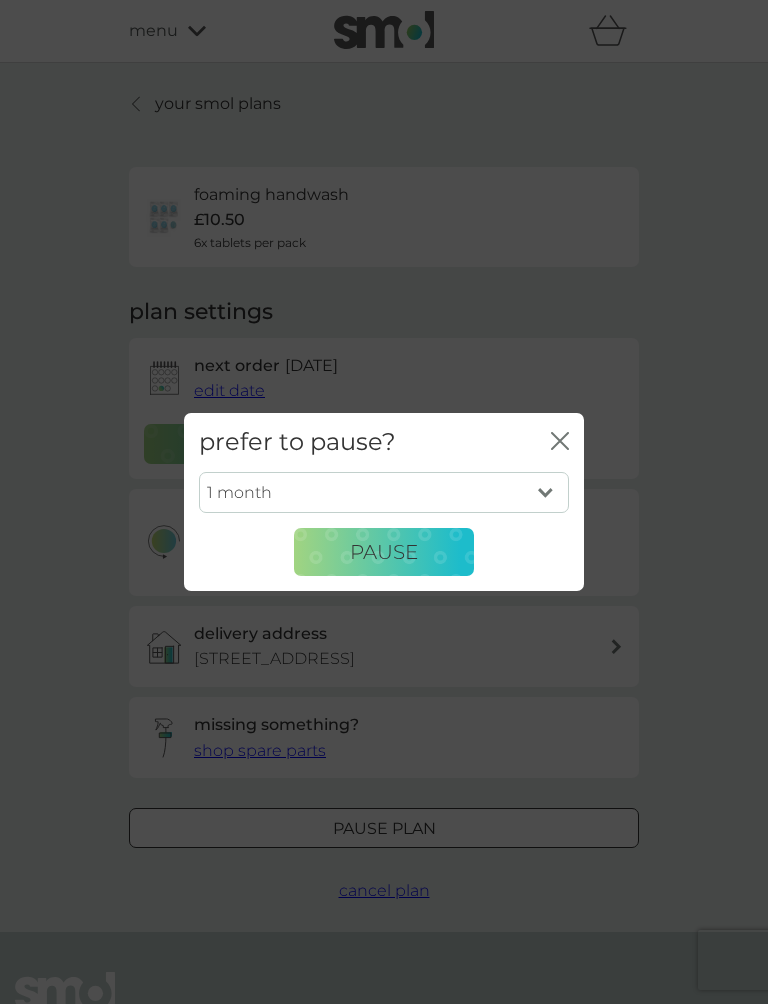 click on "close" 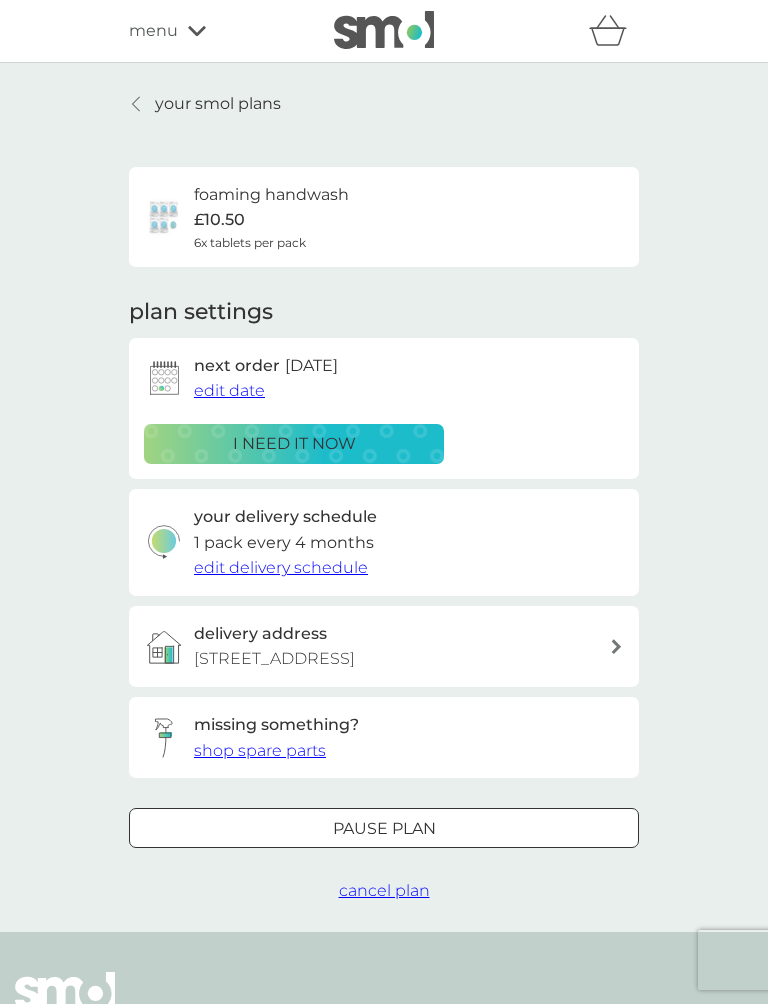 click on "cancel plan" at bounding box center [384, 890] 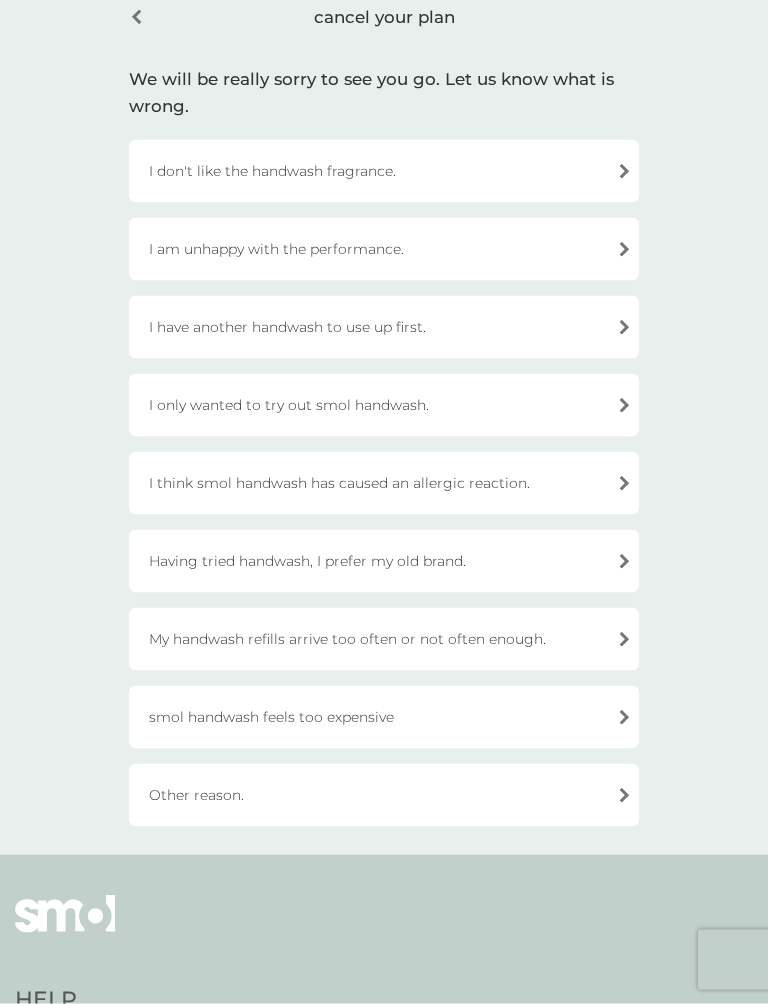 scroll, scrollTop: 103, scrollLeft: 0, axis: vertical 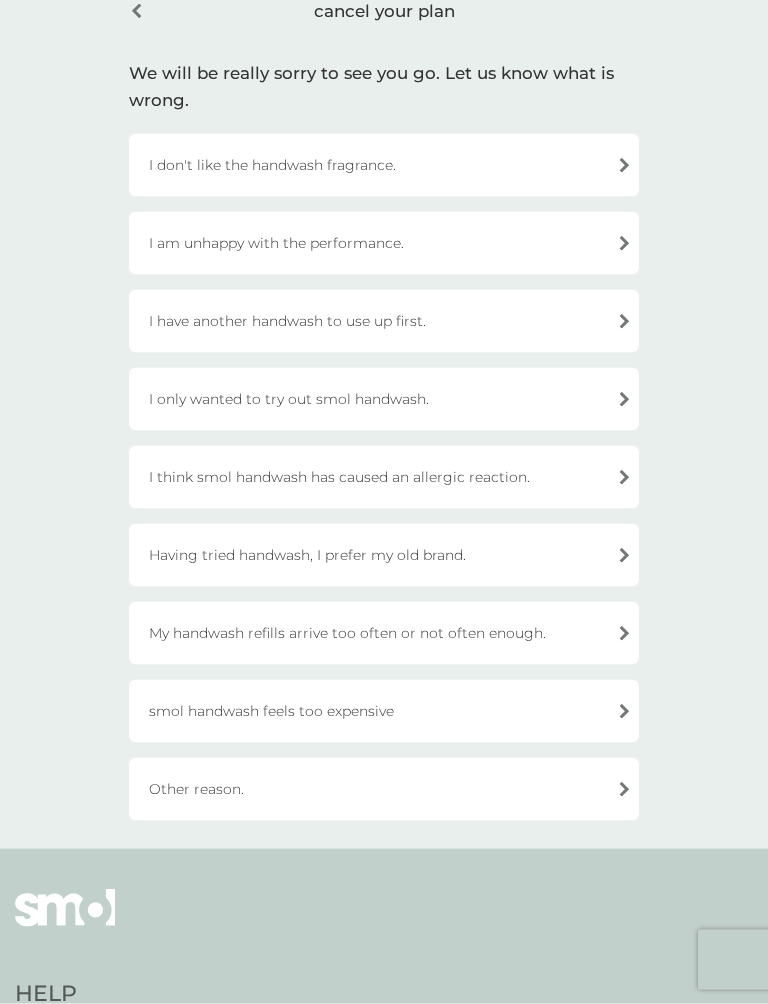 click on "Other reason." at bounding box center [384, 789] 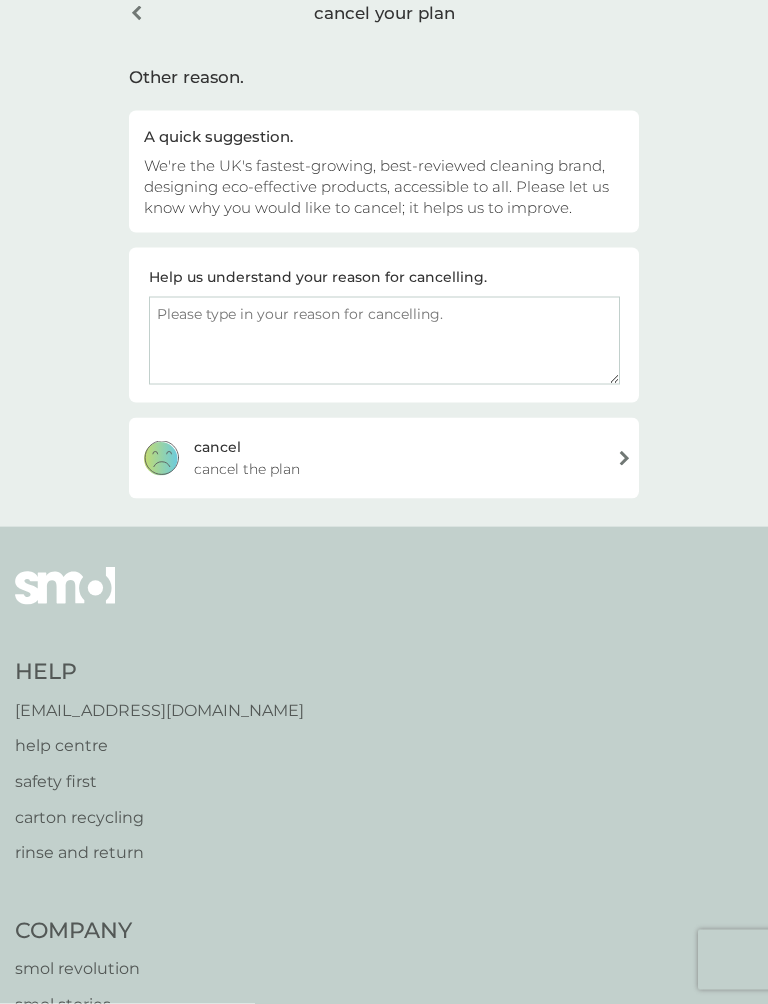 scroll, scrollTop: 104, scrollLeft: 0, axis: vertical 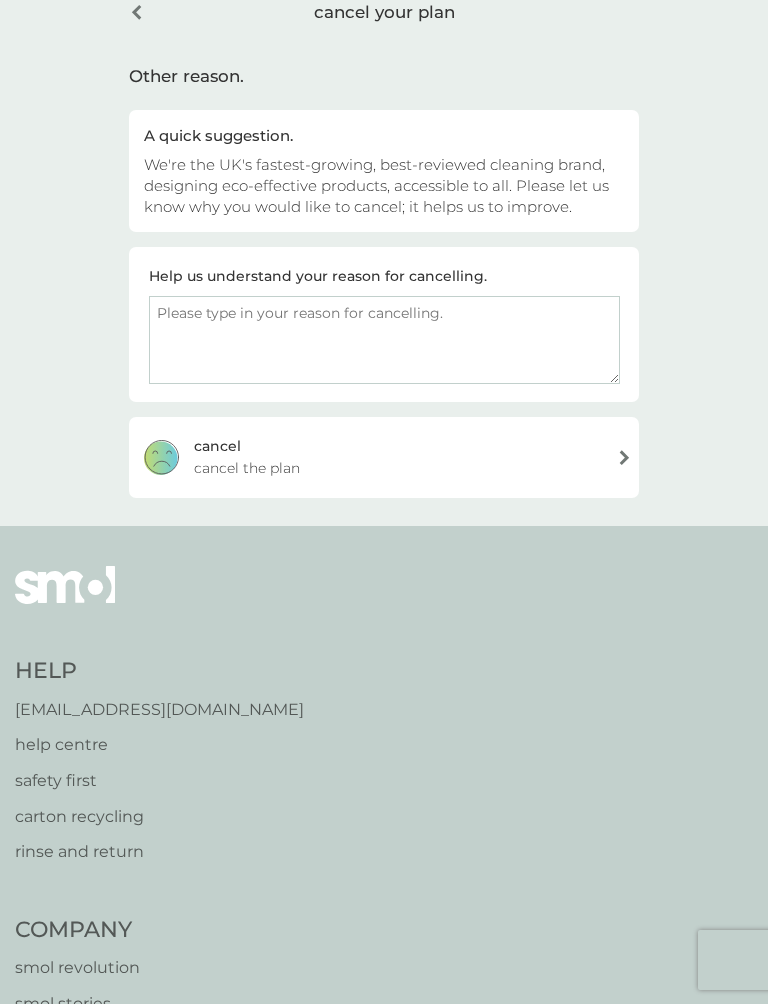 click at bounding box center [384, 340] 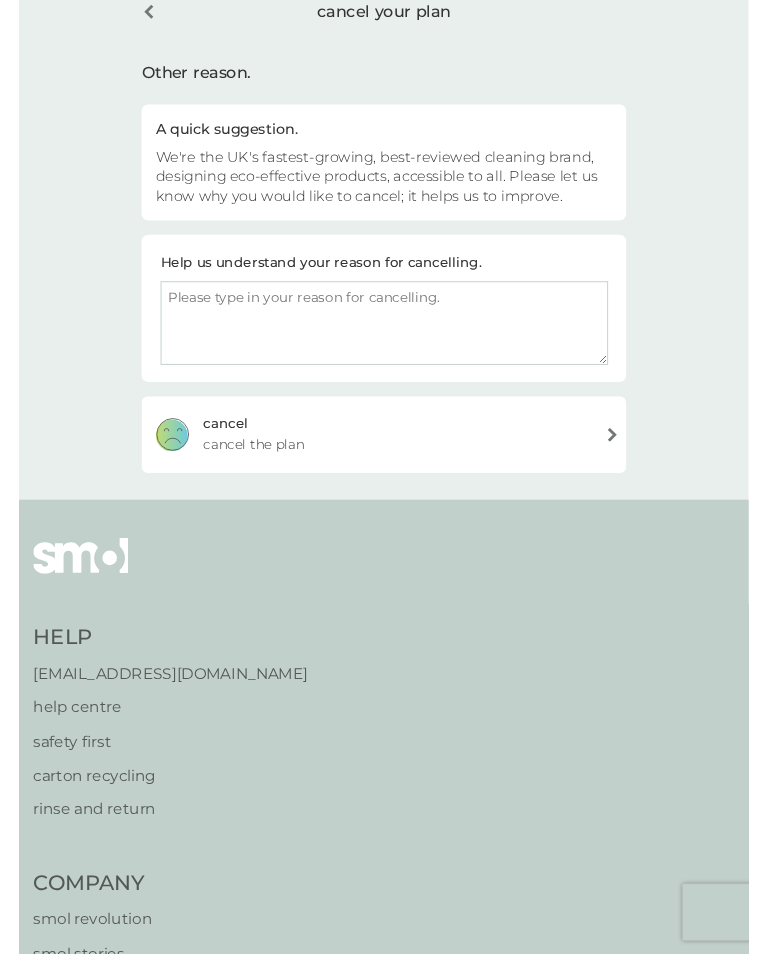 scroll, scrollTop: 103, scrollLeft: 0, axis: vertical 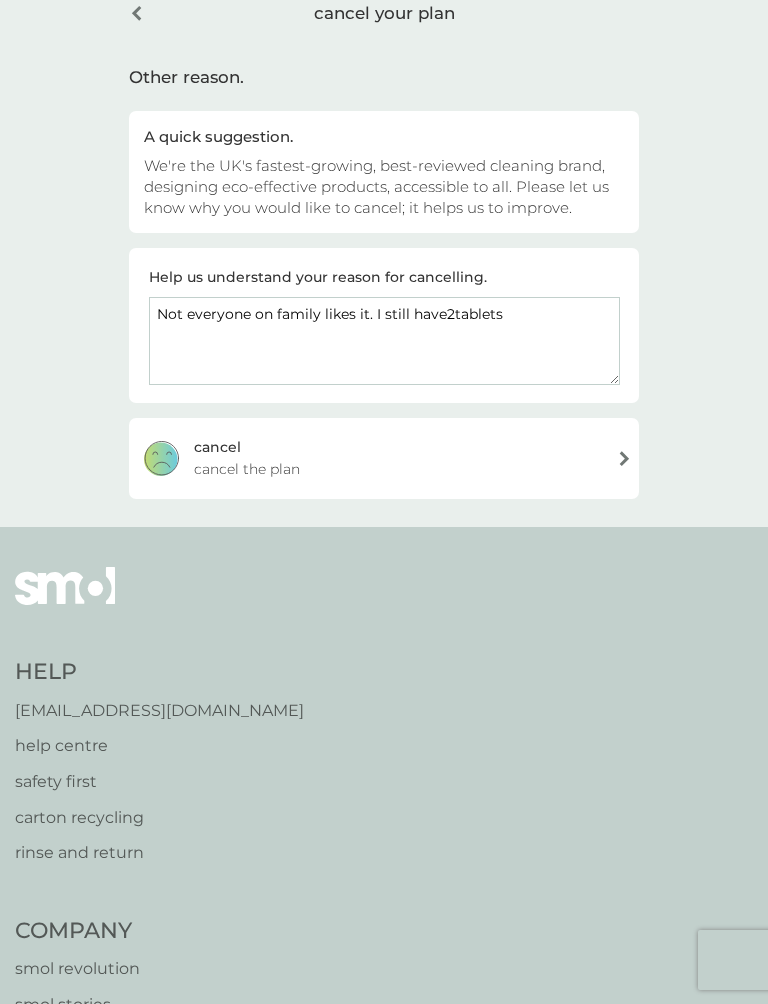 click on "Not everyone on family likes it. I still have2tablets" at bounding box center (384, 341) 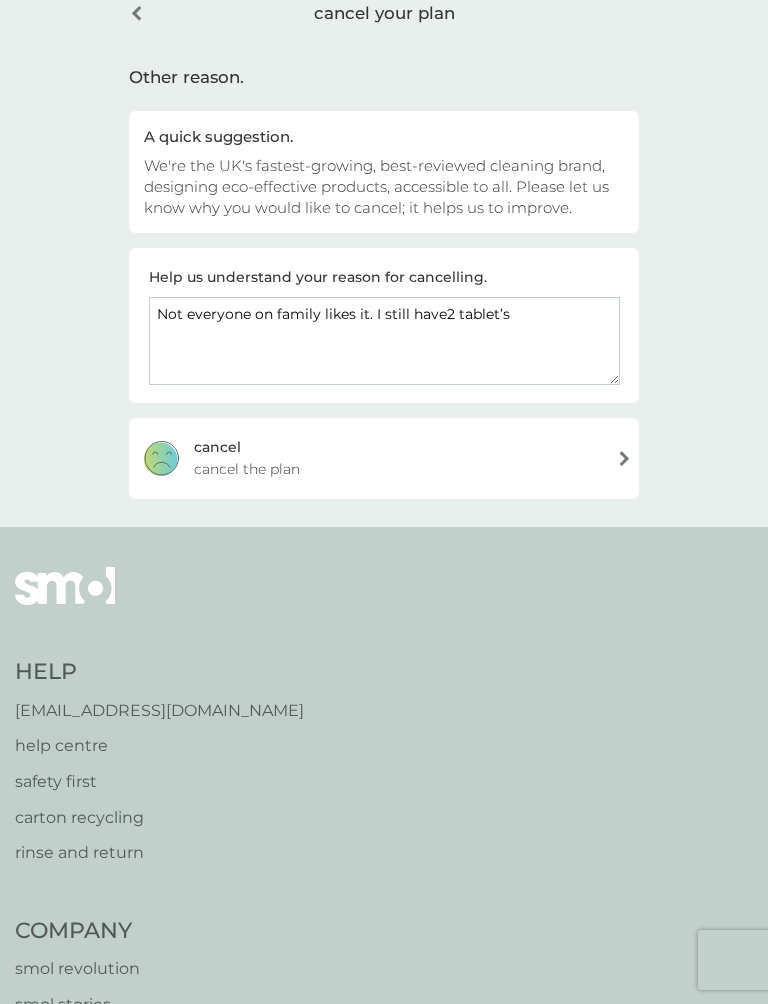 click on "Not everyone on family likes it. I still have2 tablet’s" at bounding box center [384, 341] 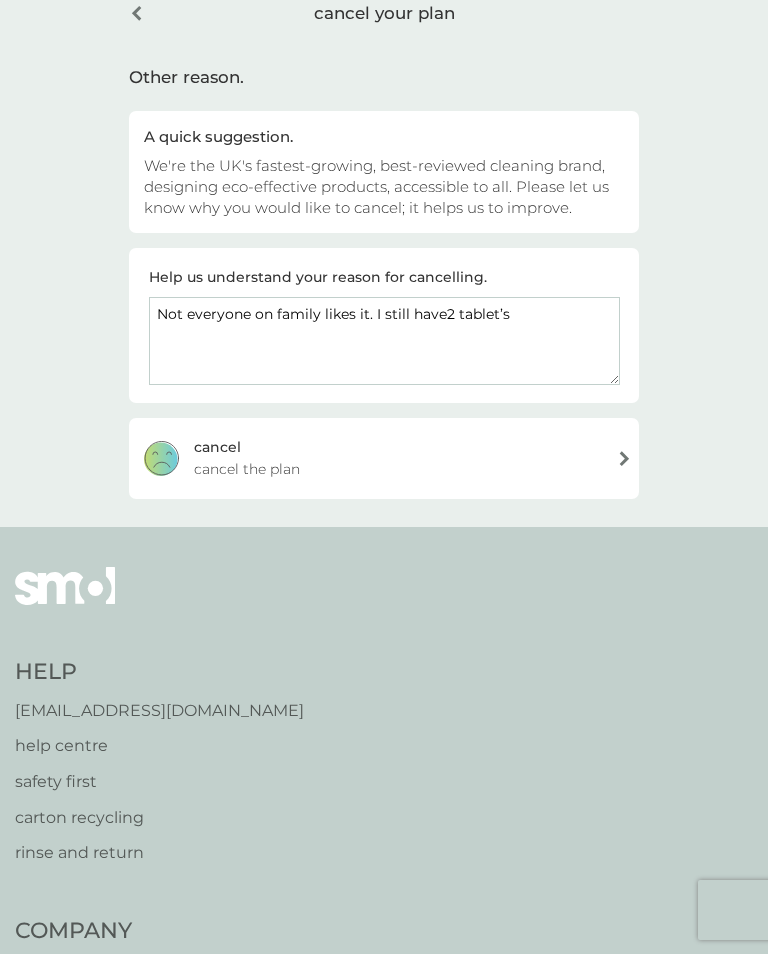 click on "Not everyone on family likes it. I still have2 tablet’s" at bounding box center [384, 341] 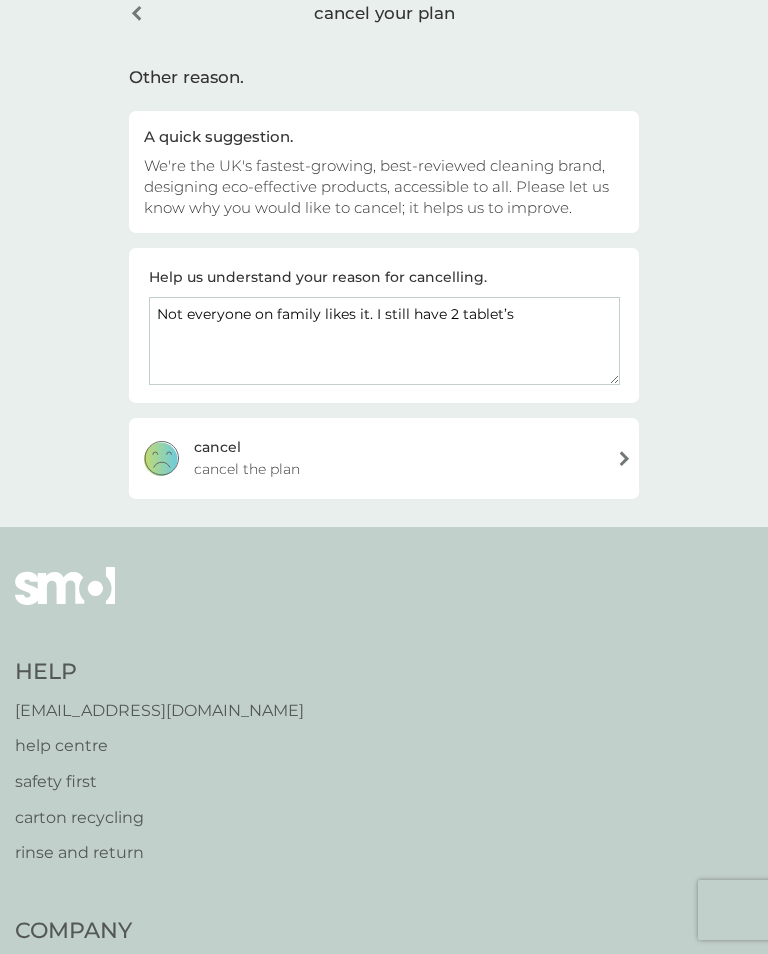 click on "Not everyone on family likes it. I still have 2 tablet’s" at bounding box center [384, 341] 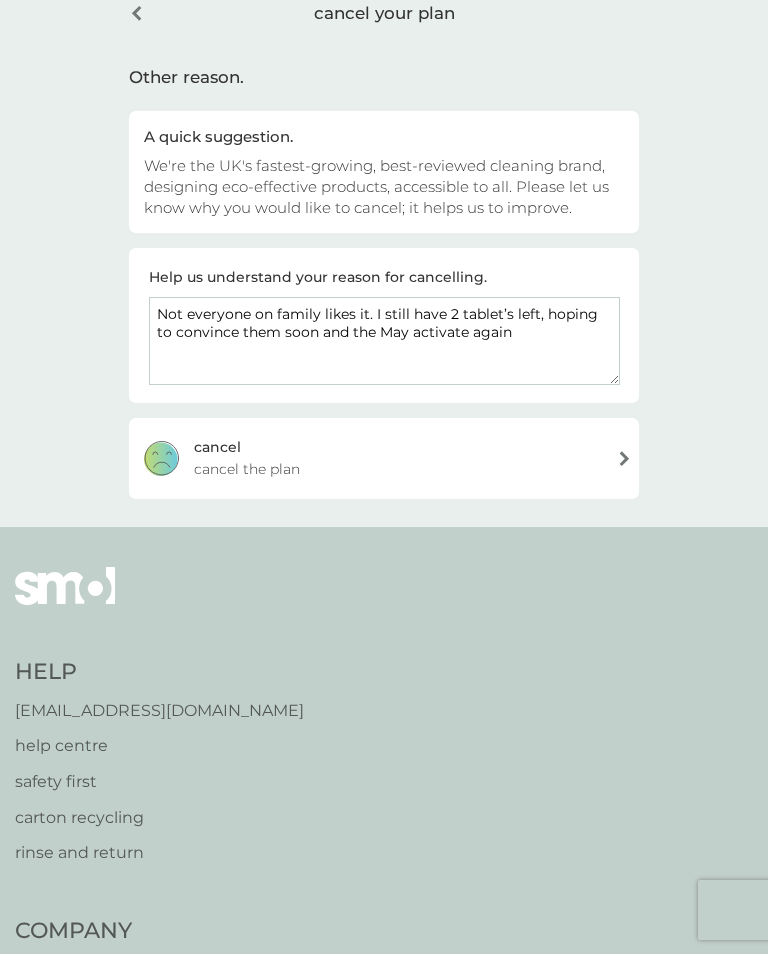 type on "Not everyone on family likes it. I still have 2 tablet’s left, hoping to convince them soon and the May activate again" 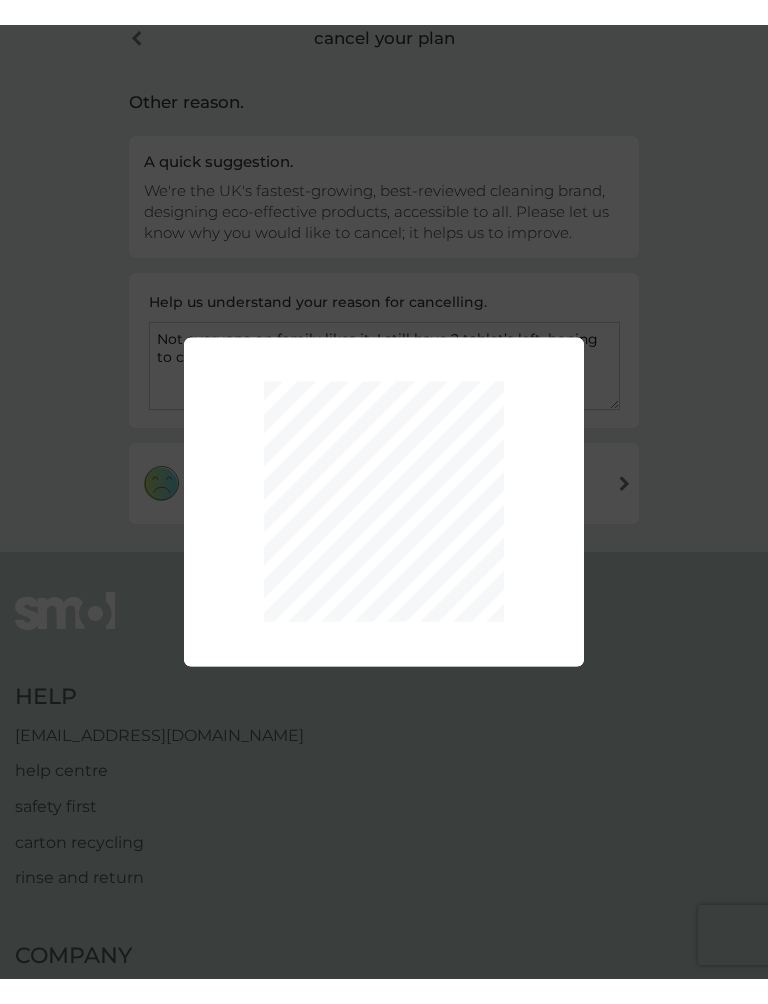 scroll, scrollTop: 104, scrollLeft: 0, axis: vertical 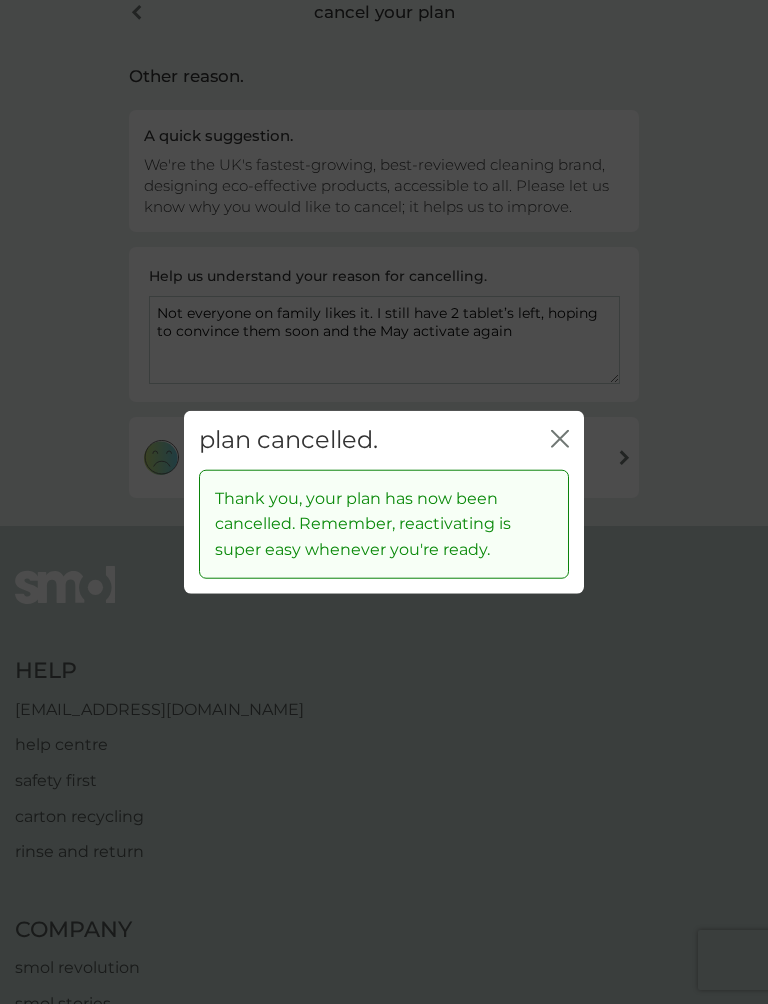 click on "plan cancelled. close" at bounding box center (384, 440) 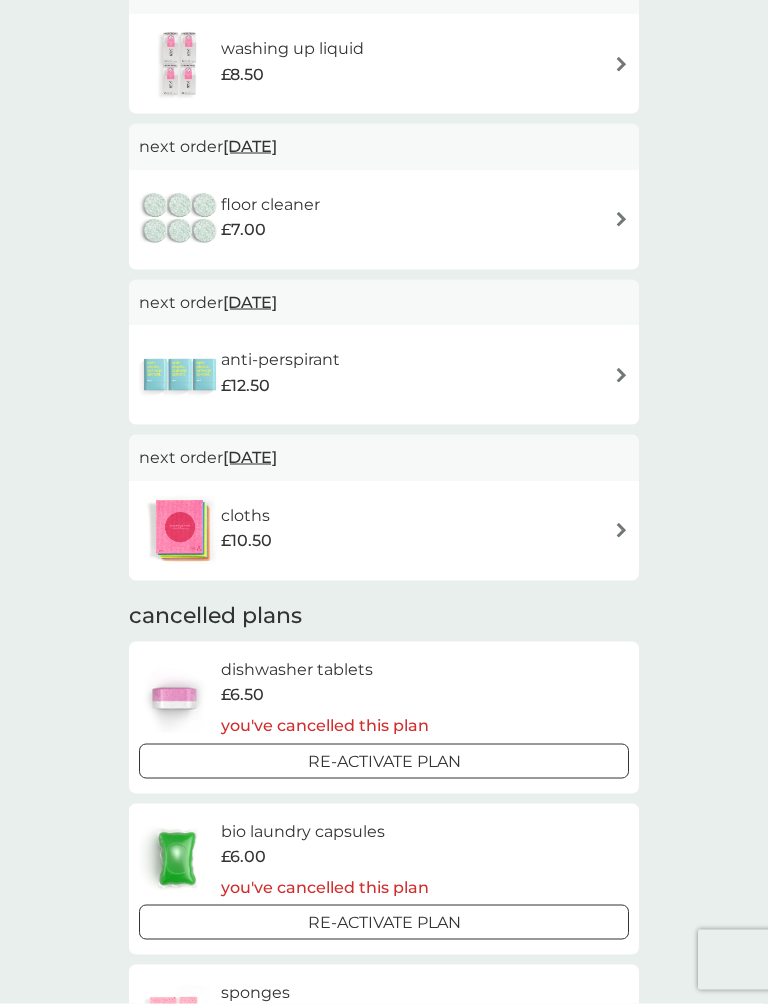 scroll, scrollTop: 1076, scrollLeft: 0, axis: vertical 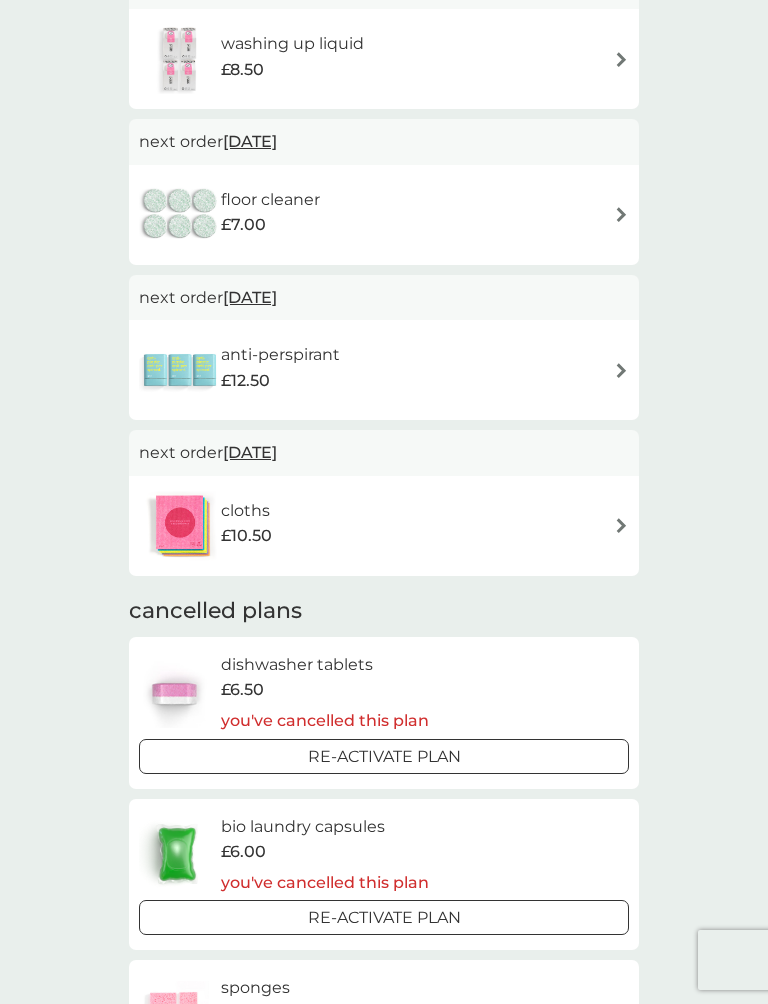 click on "26 Oct 2025" at bounding box center [250, 452] 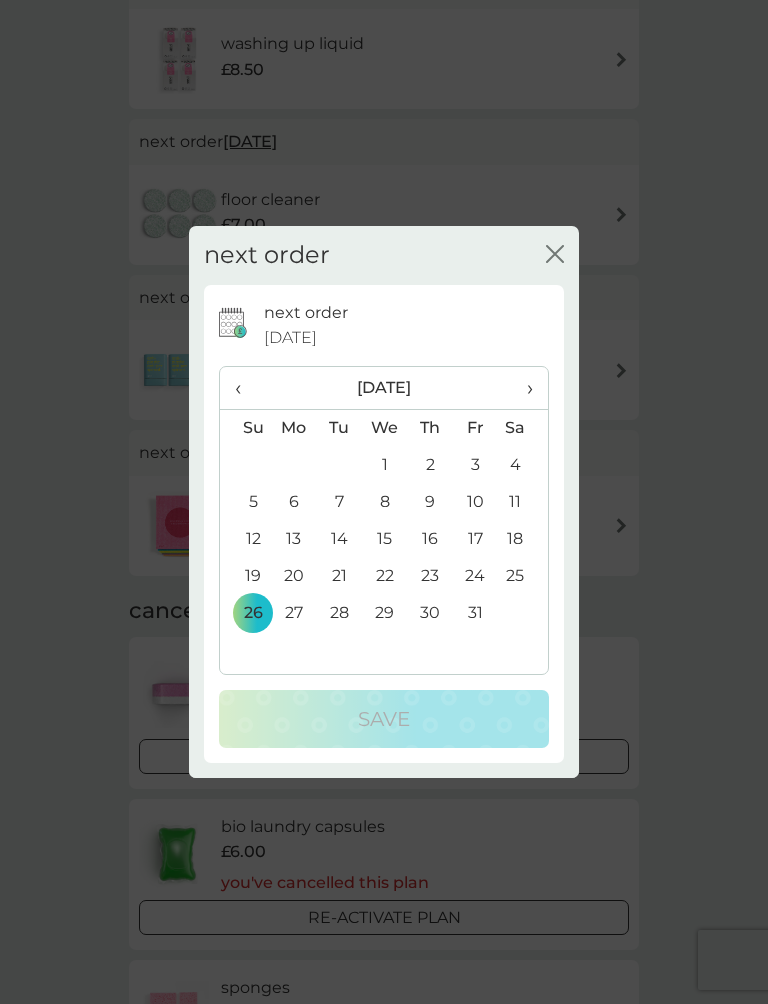 click on "‹" at bounding box center (245, 388) 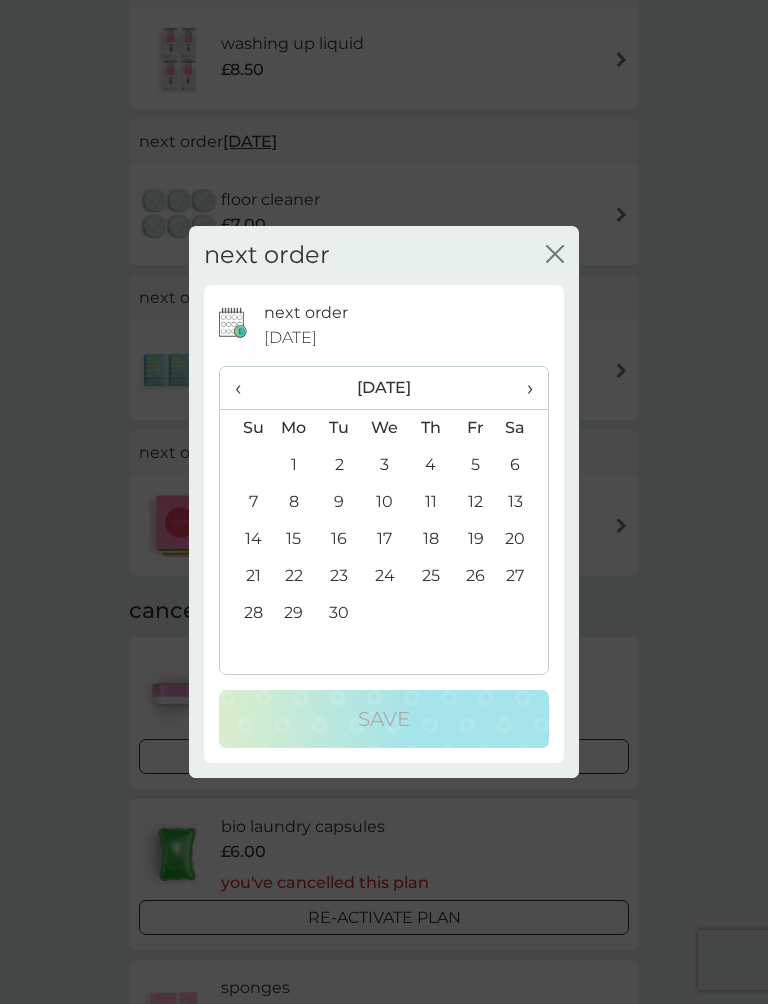 click on "‹" at bounding box center [245, 388] 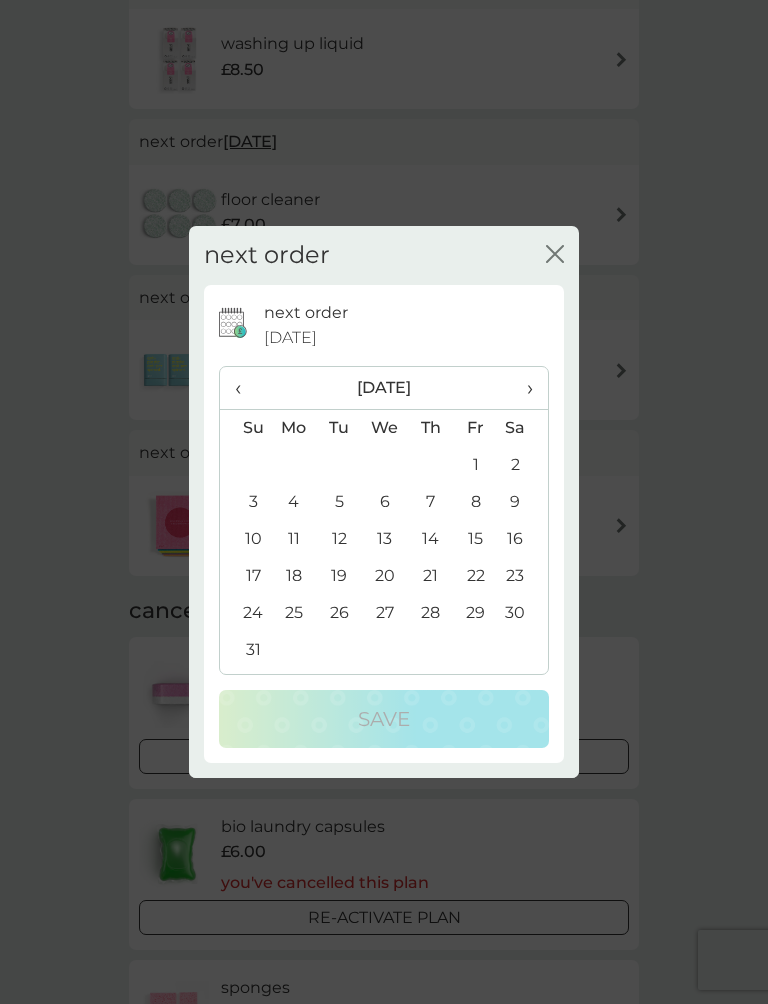 click on "16" at bounding box center (523, 539) 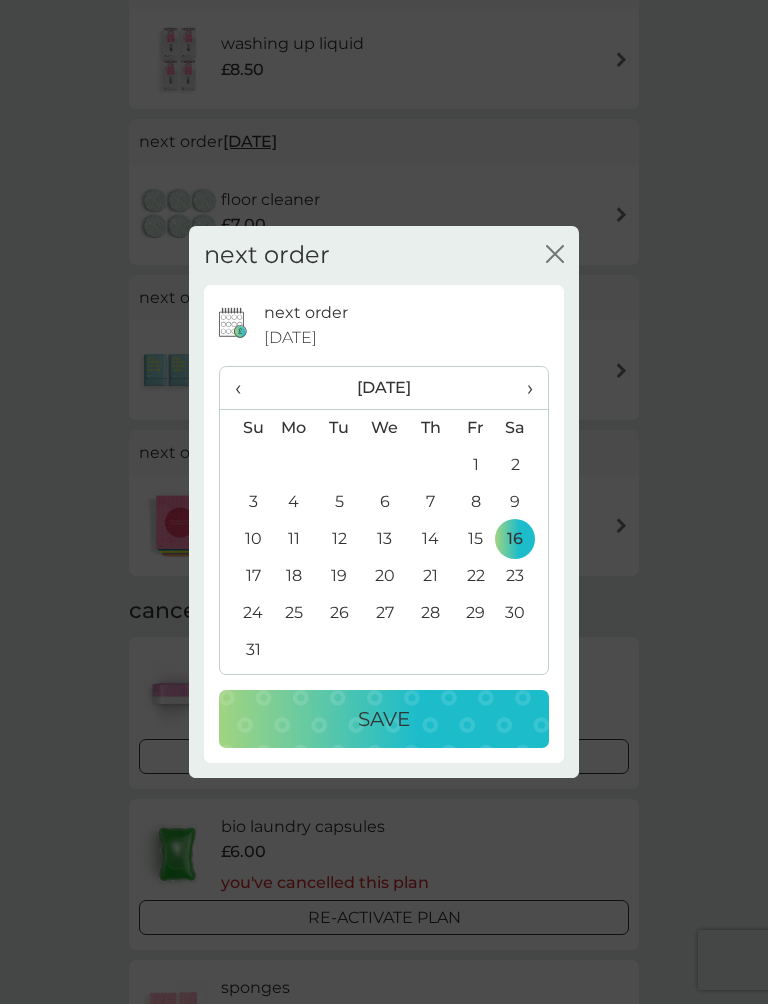 click on "Save" at bounding box center [384, 719] 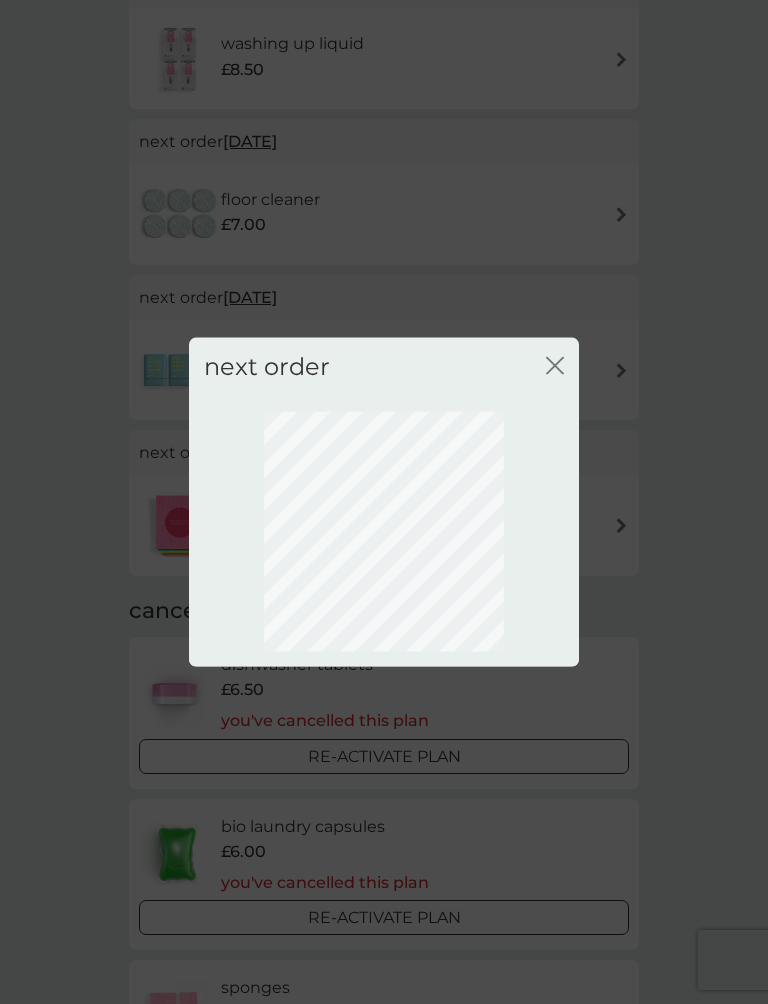 scroll, scrollTop: 633, scrollLeft: 0, axis: vertical 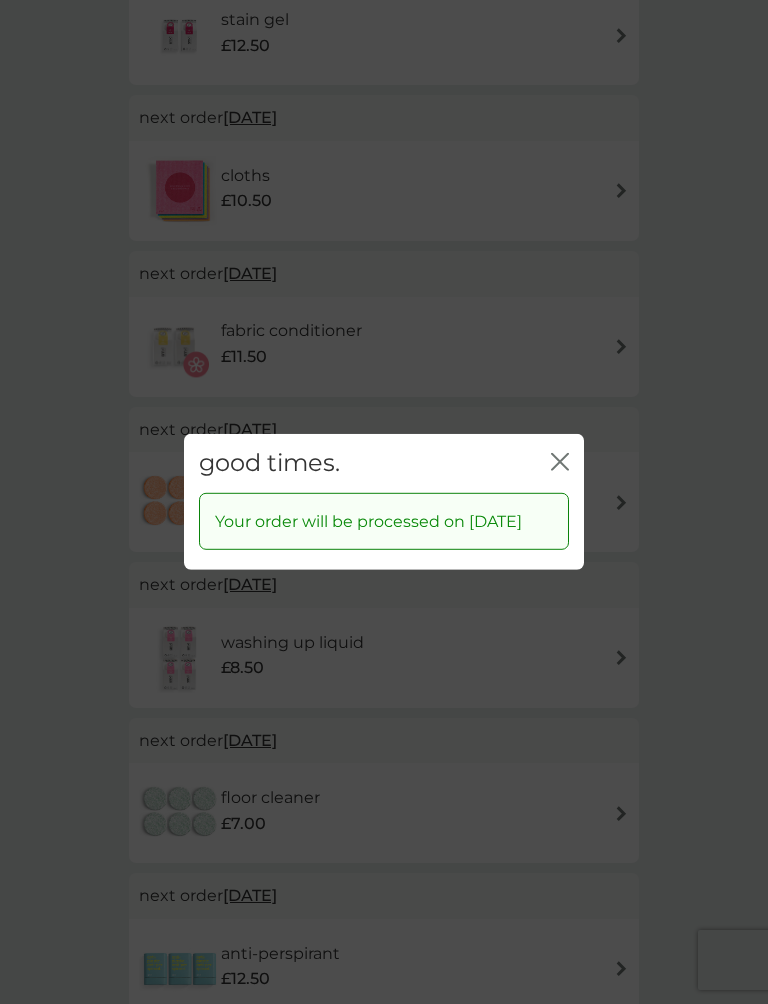 click on "good times. close" at bounding box center (384, 463) 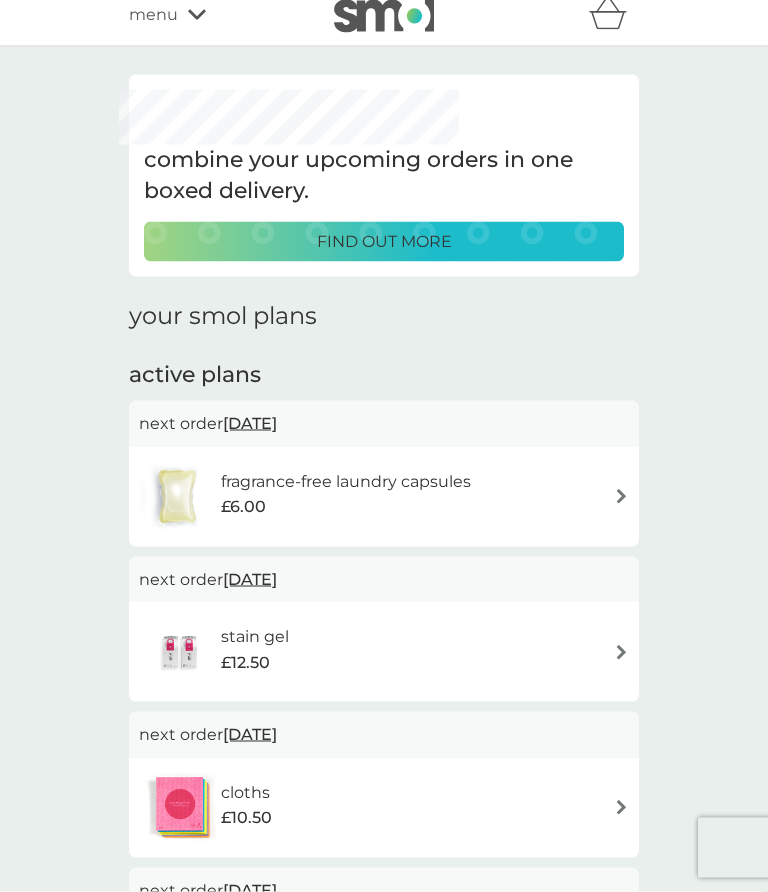 scroll, scrollTop: 0, scrollLeft: 0, axis: both 